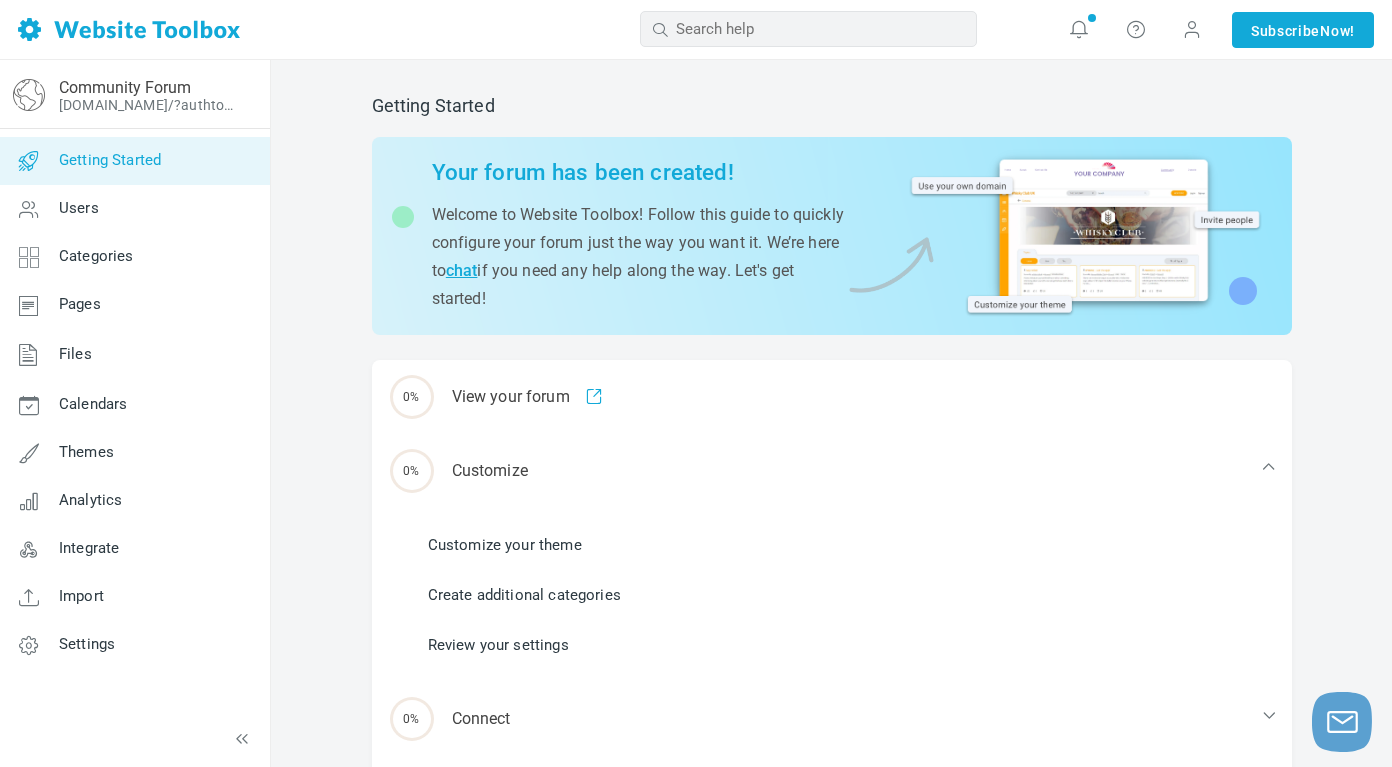 scroll, scrollTop: 0, scrollLeft: 0, axis: both 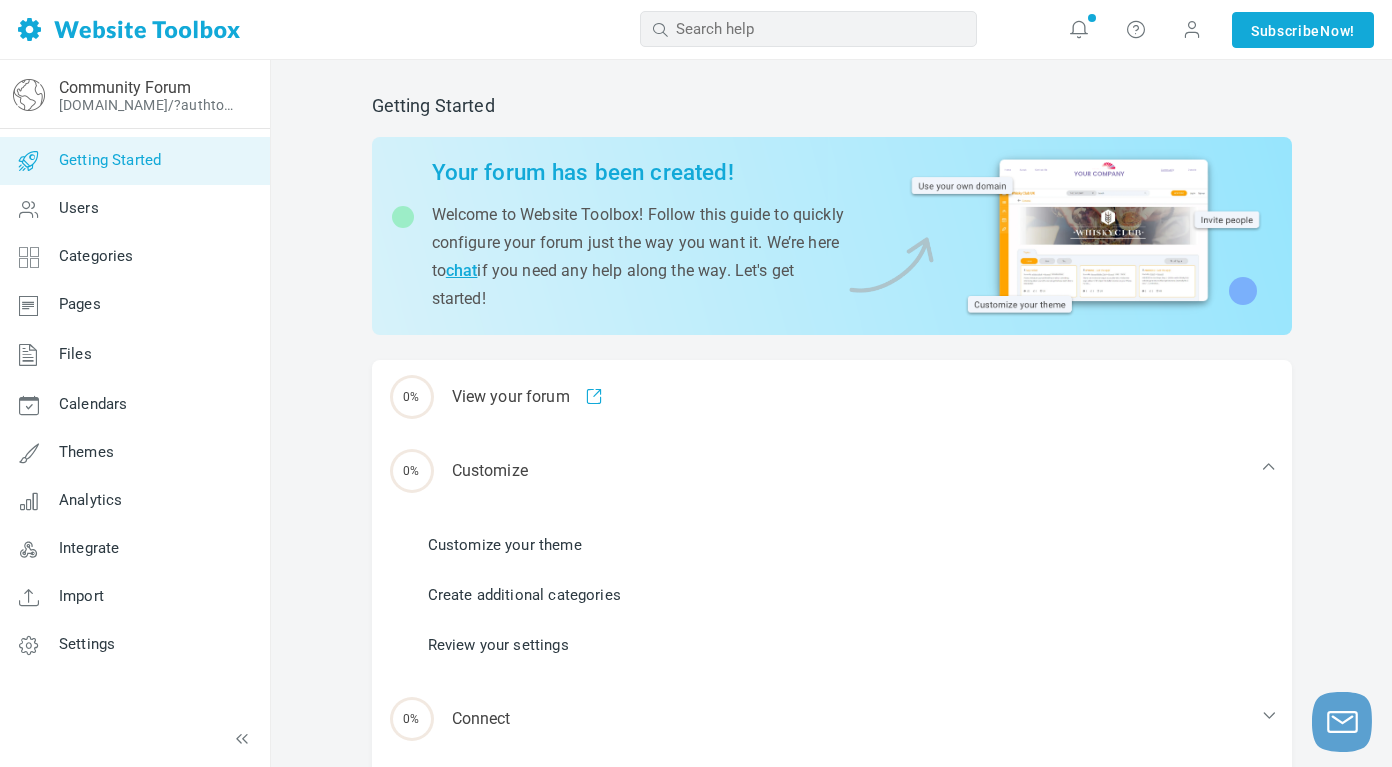 click on "Getting Started
Your forum has been created!
Welcome to Website Toolbox! Follow this guide to quickly configure your forum just the way you want it.
We’re here to  chat  if you need any help along the way.
Let's get started!
0%
View your forum
0%
Customize
Customize your theme
Create additional categories
Review your settings
0%
Connect
Use your own domain name
Link or embed your forum
0%" at bounding box center [831, 524] 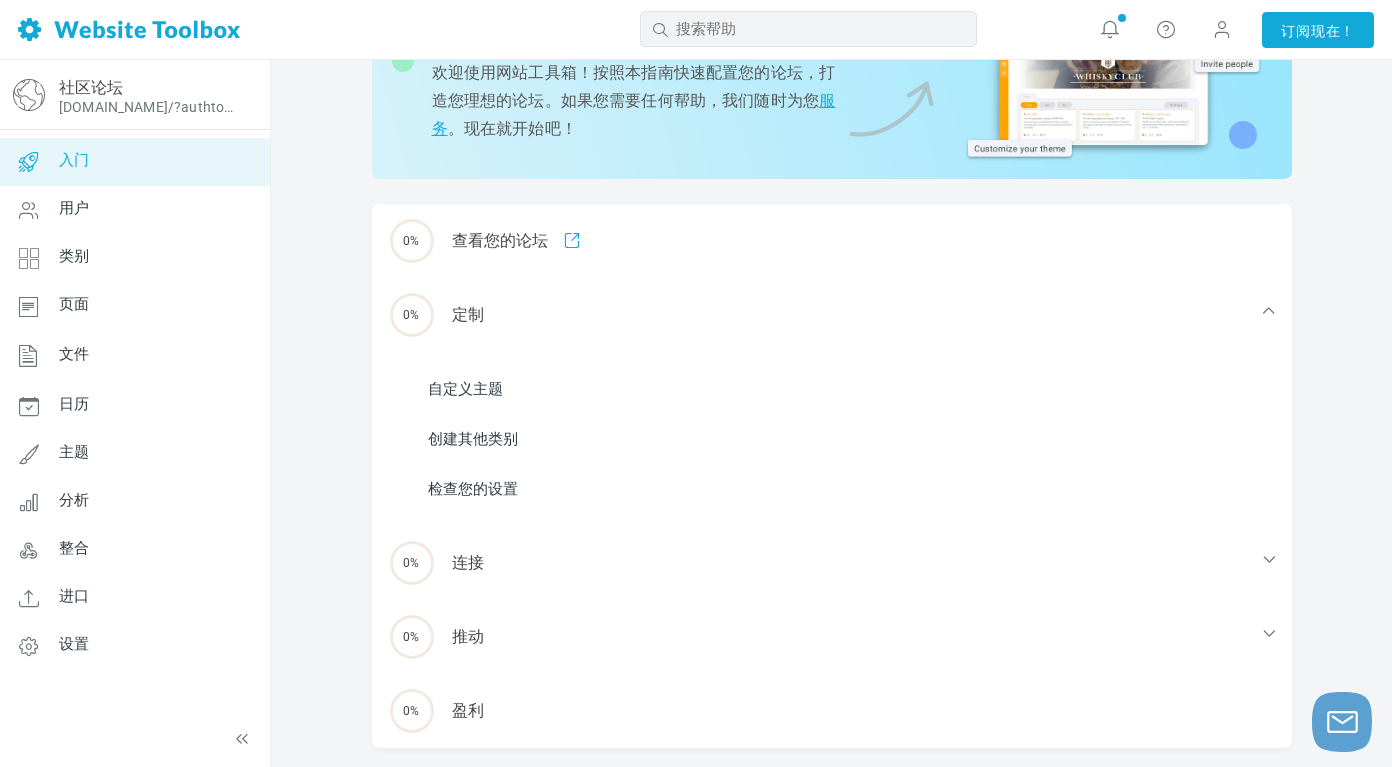 scroll, scrollTop: 0, scrollLeft: 0, axis: both 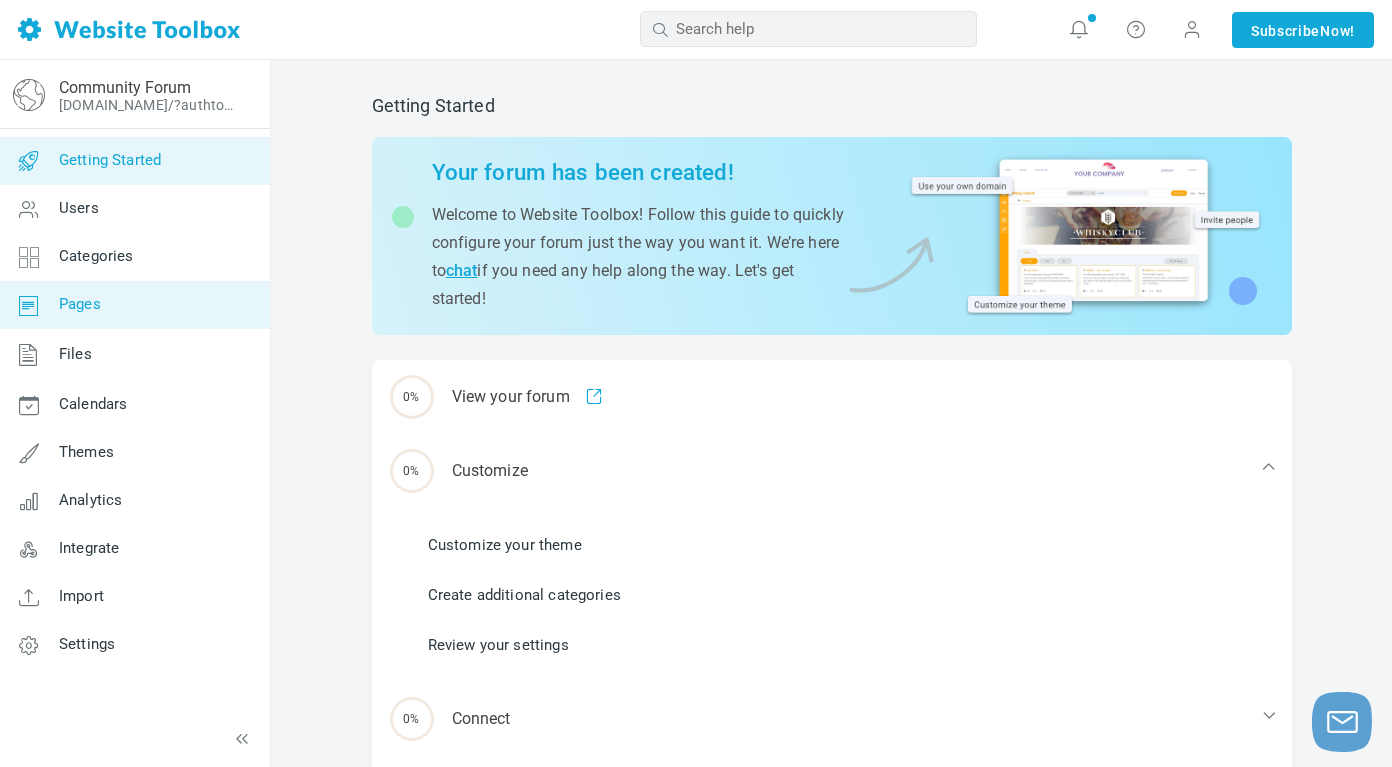 click on "Pages" at bounding box center [80, 304] 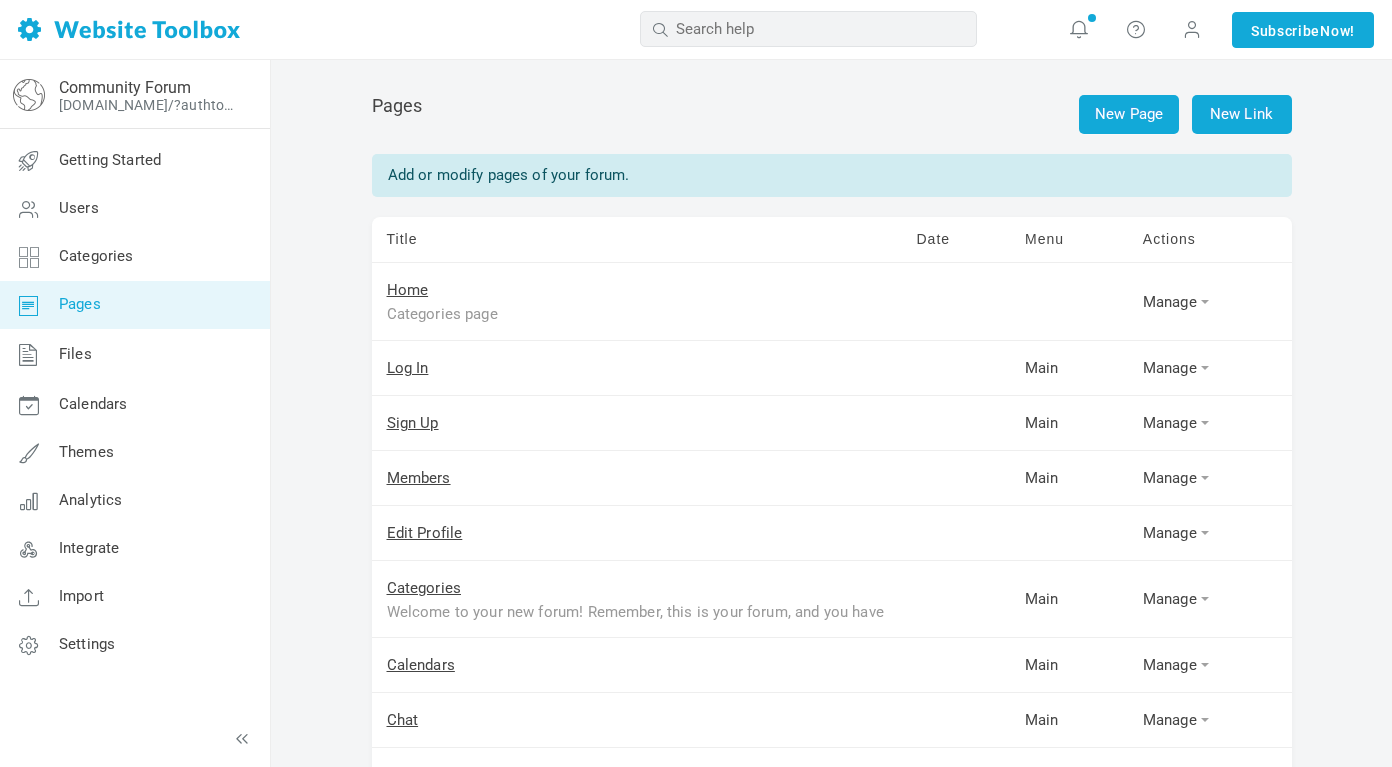 scroll, scrollTop: 0, scrollLeft: 0, axis: both 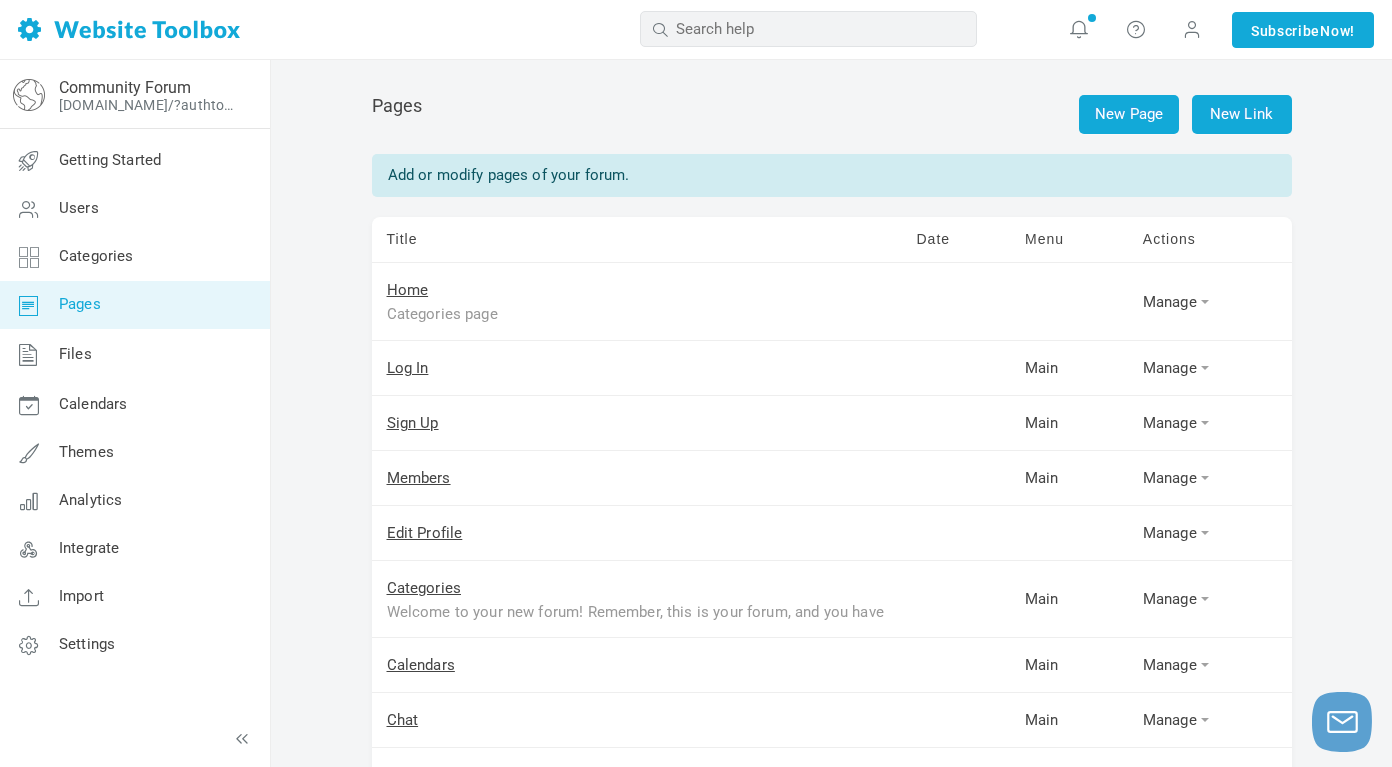 click on "New Page
New Link
Pages
Add or modify pages of your forum.
Title
Date
Menu
Actions
Home
Categories page
Manage
Edit
View Page
Log In
Main
Manage
Edit
View Page
Sign Up
Main
Manage
Edit
View Page
Members
Main
Manage
Edit
View Page
Edit Profile
Manage
Edit
Categories
Main
Manage
Edit
Delete
View Page" at bounding box center (832, 585) 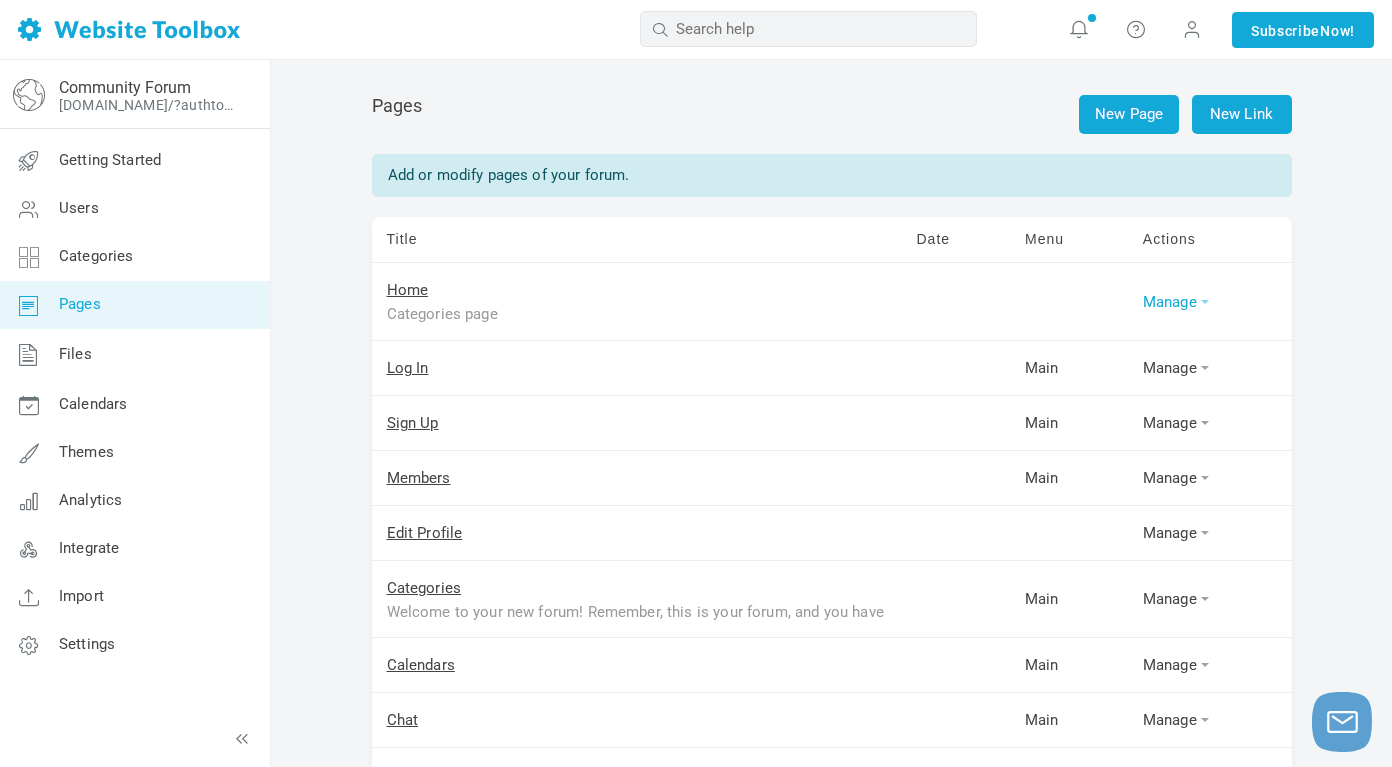 click on "Manage" at bounding box center [1210, 302] 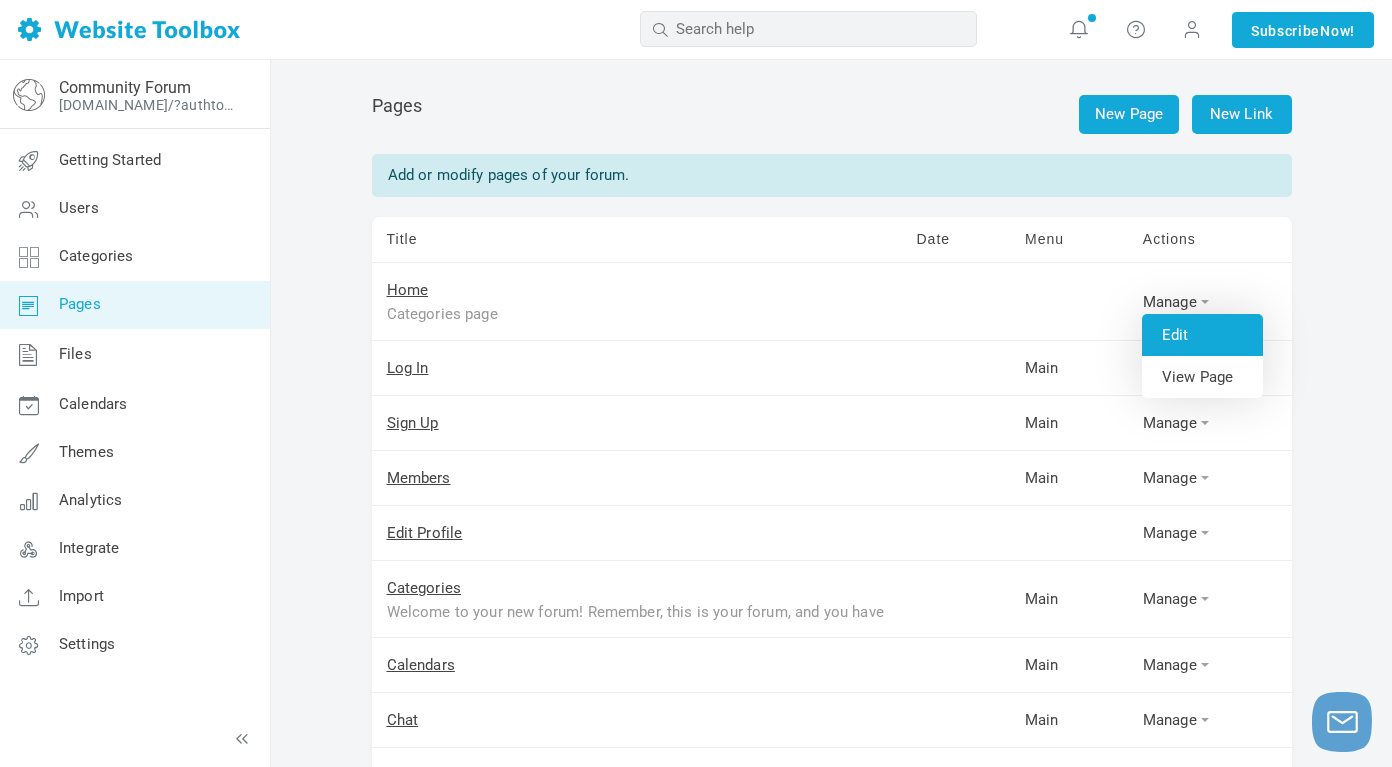 click on "Edit" at bounding box center (1202, 335) 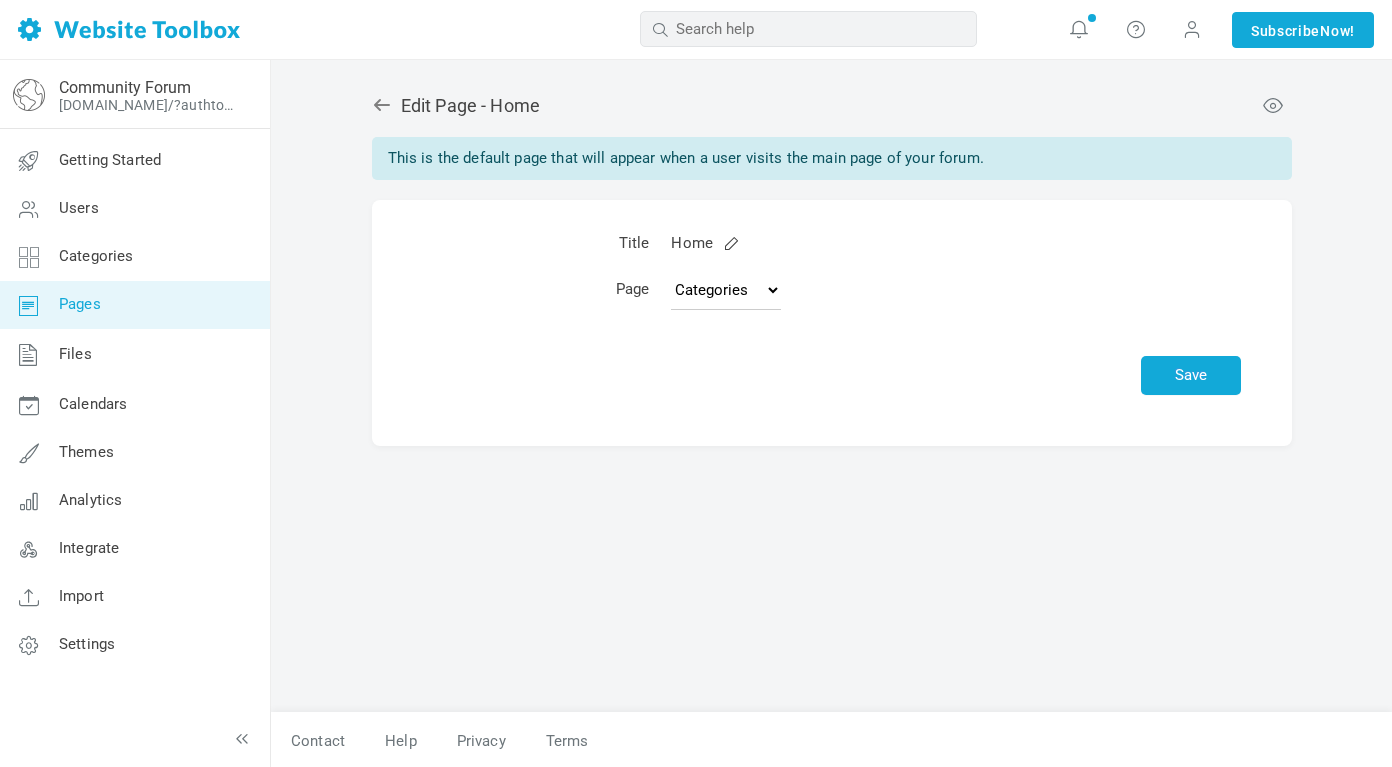scroll, scrollTop: 0, scrollLeft: 0, axis: both 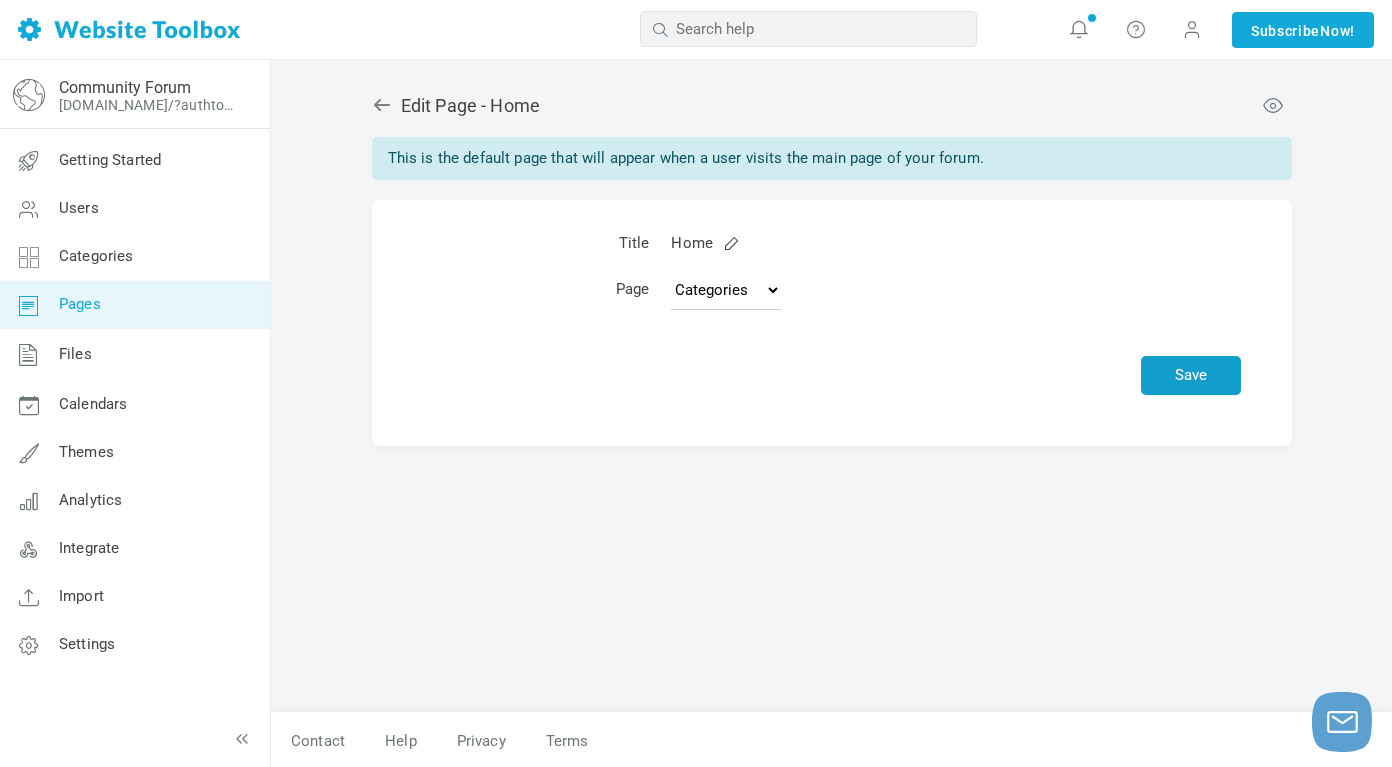 click on "Save" at bounding box center [1191, 375] 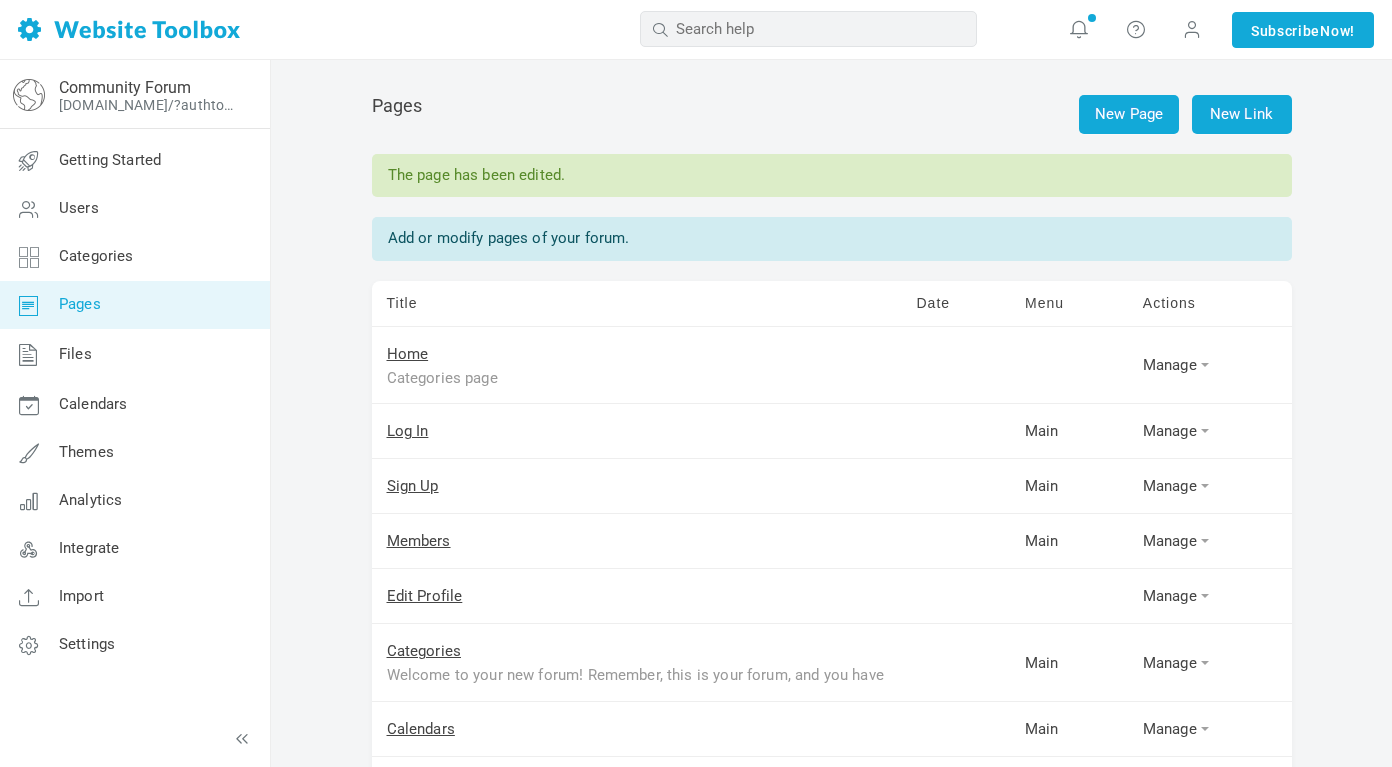 scroll, scrollTop: 0, scrollLeft: 0, axis: both 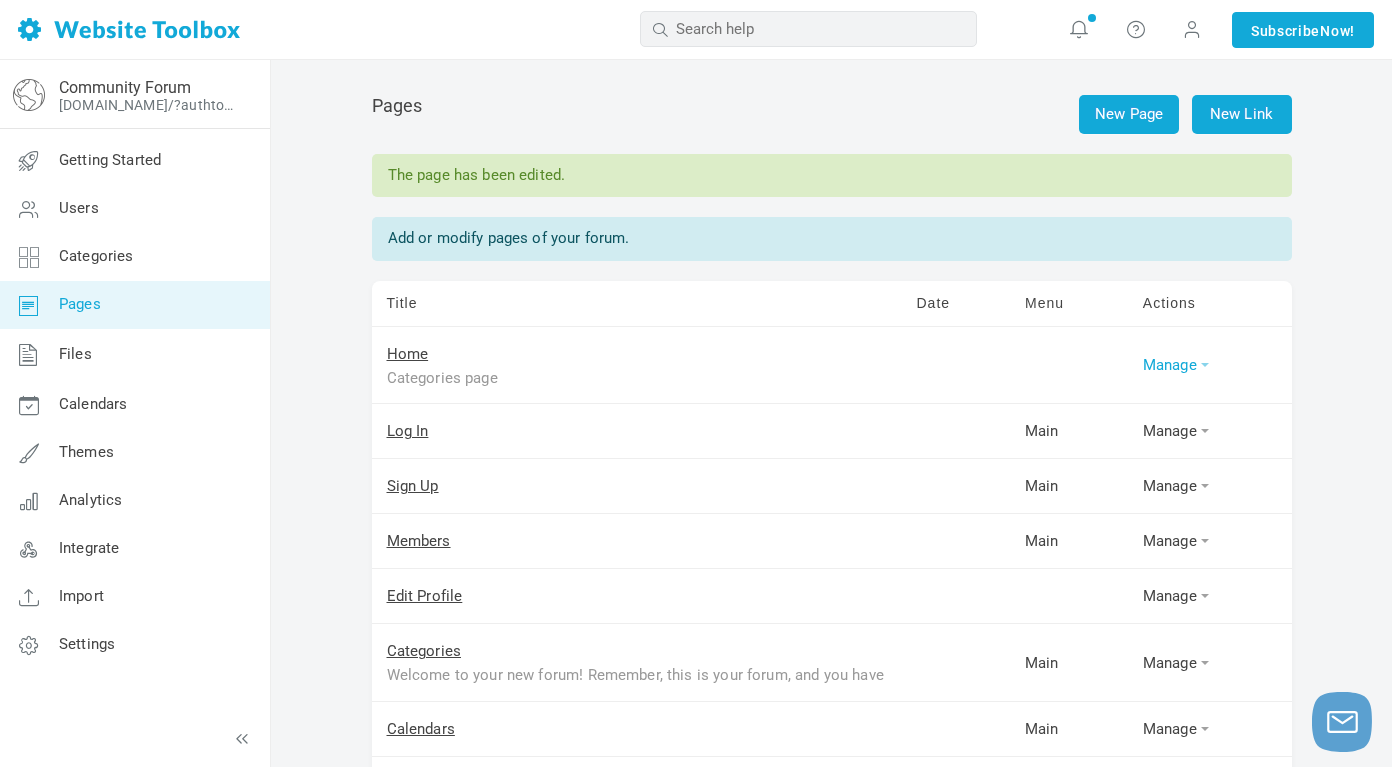 click on "Manage" at bounding box center [1210, 365] 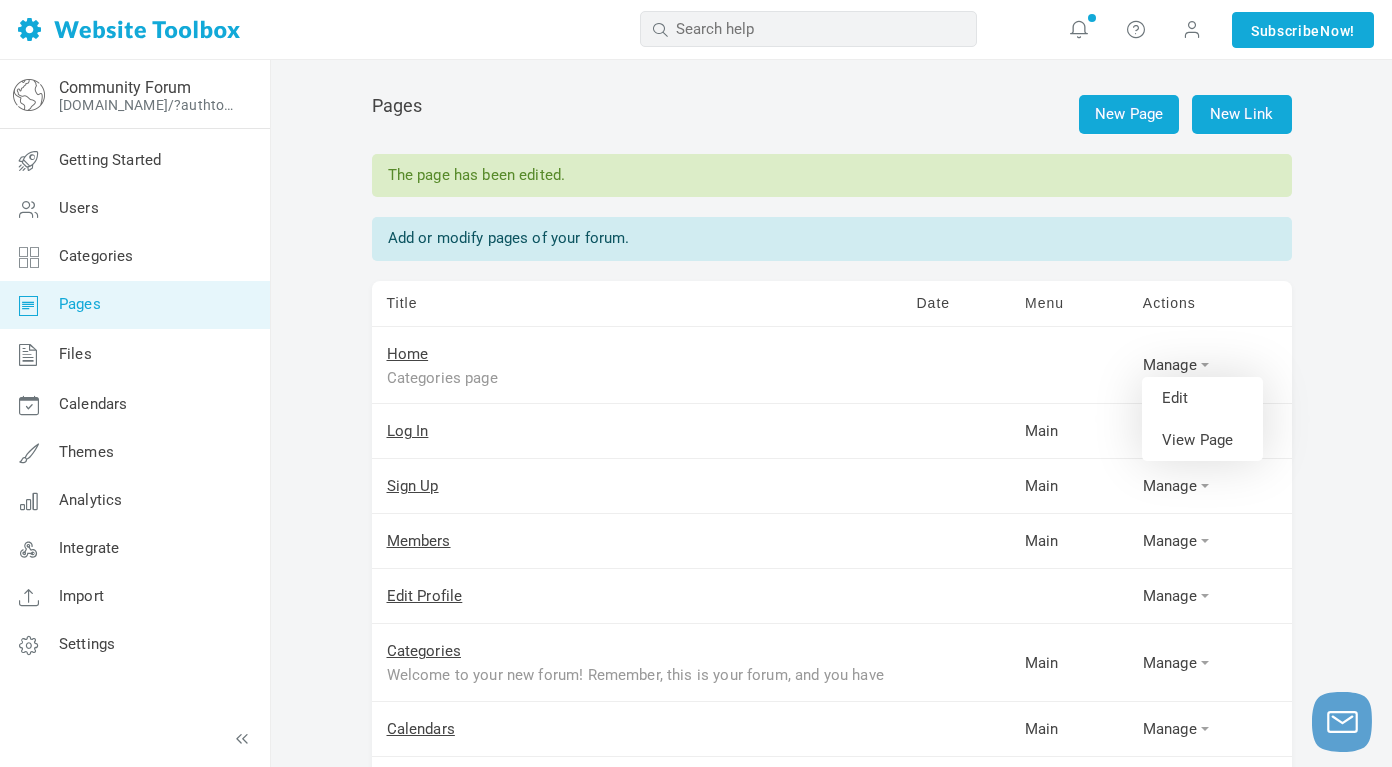 click on "Home
Categories page" at bounding box center [637, 366] 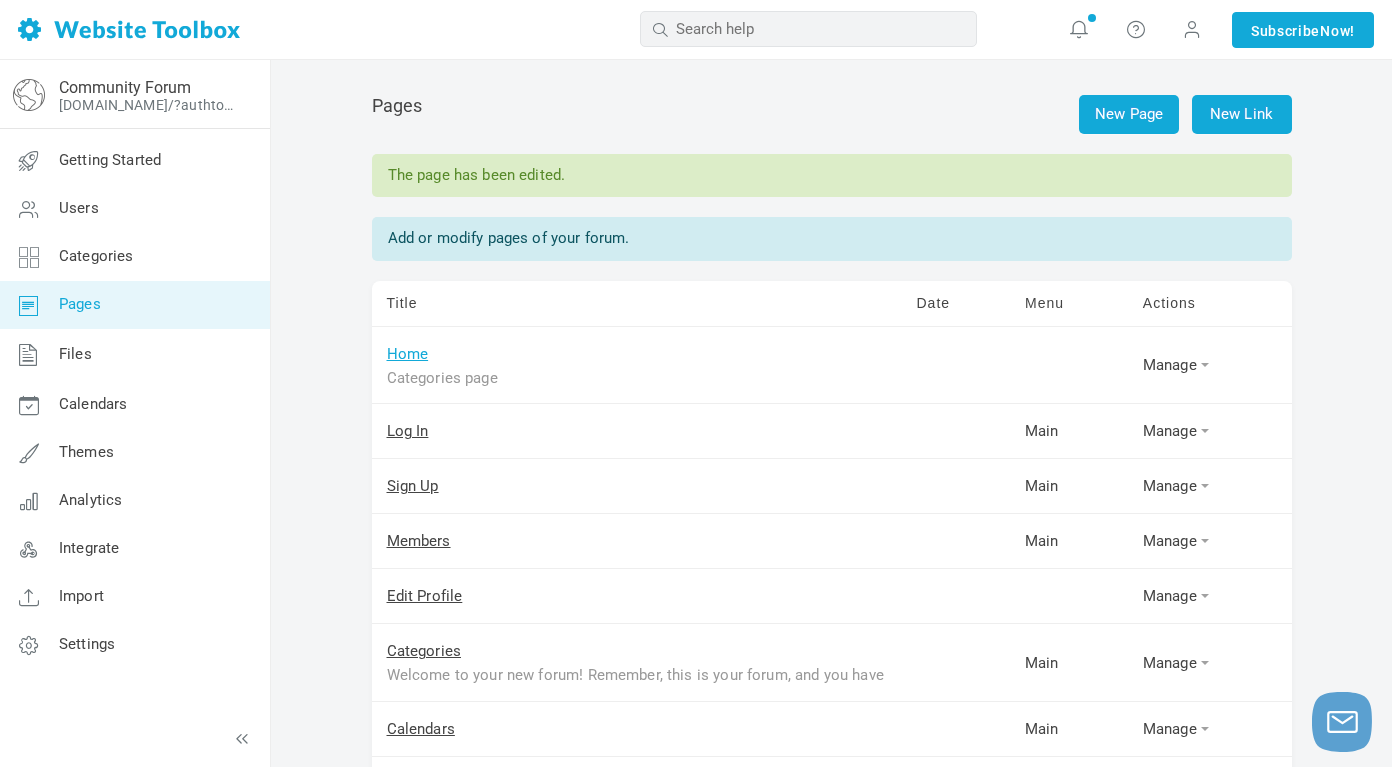 click on "Home" at bounding box center [408, 354] 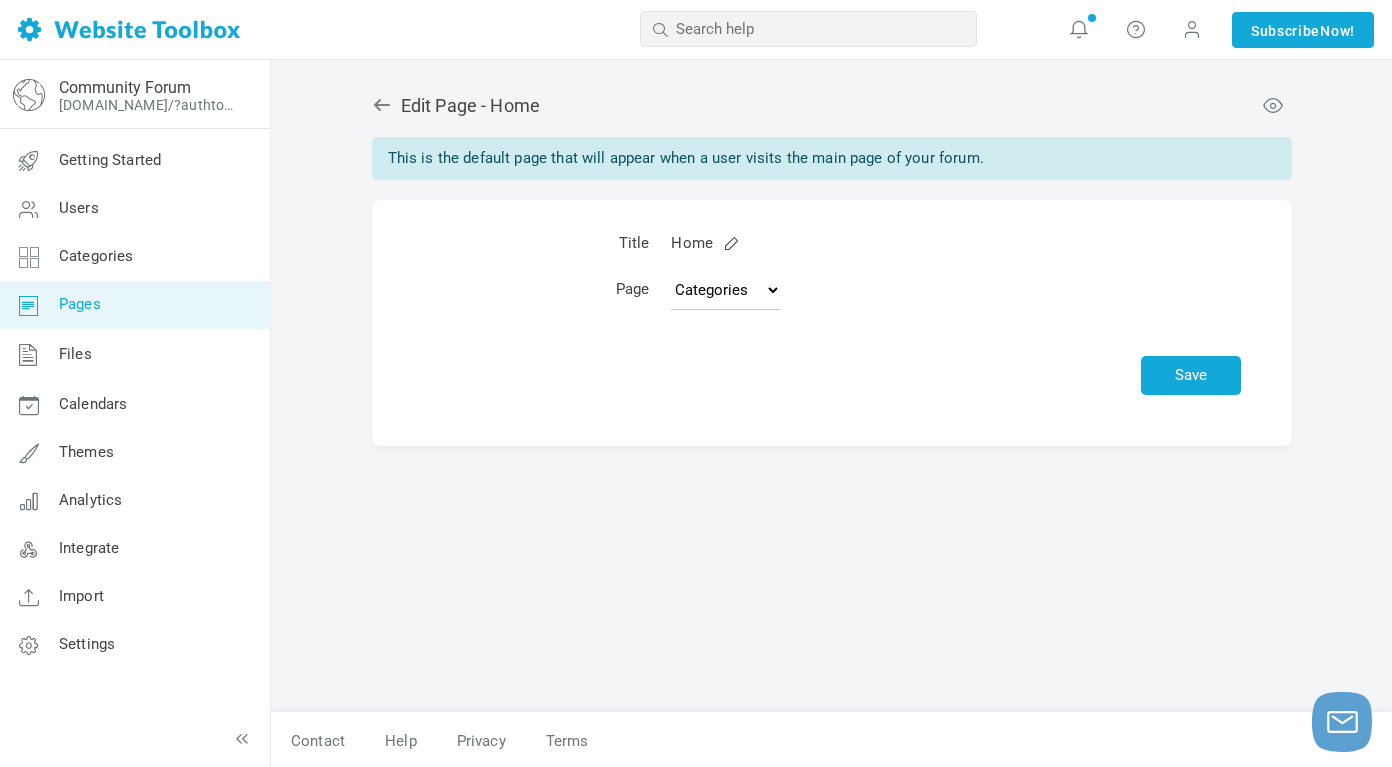 scroll, scrollTop: 0, scrollLeft: 0, axis: both 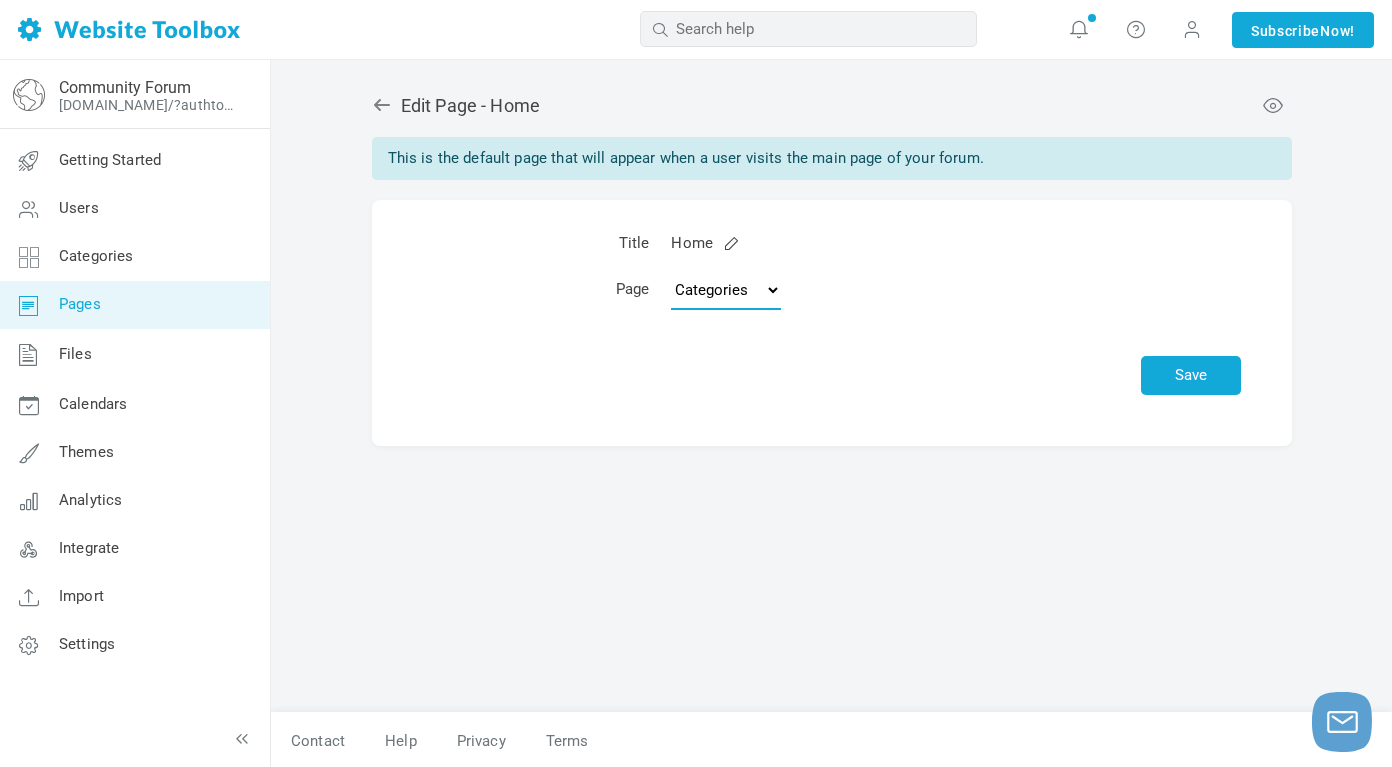 click on "Topics
Categories
Custom Page" at bounding box center (726, 290) 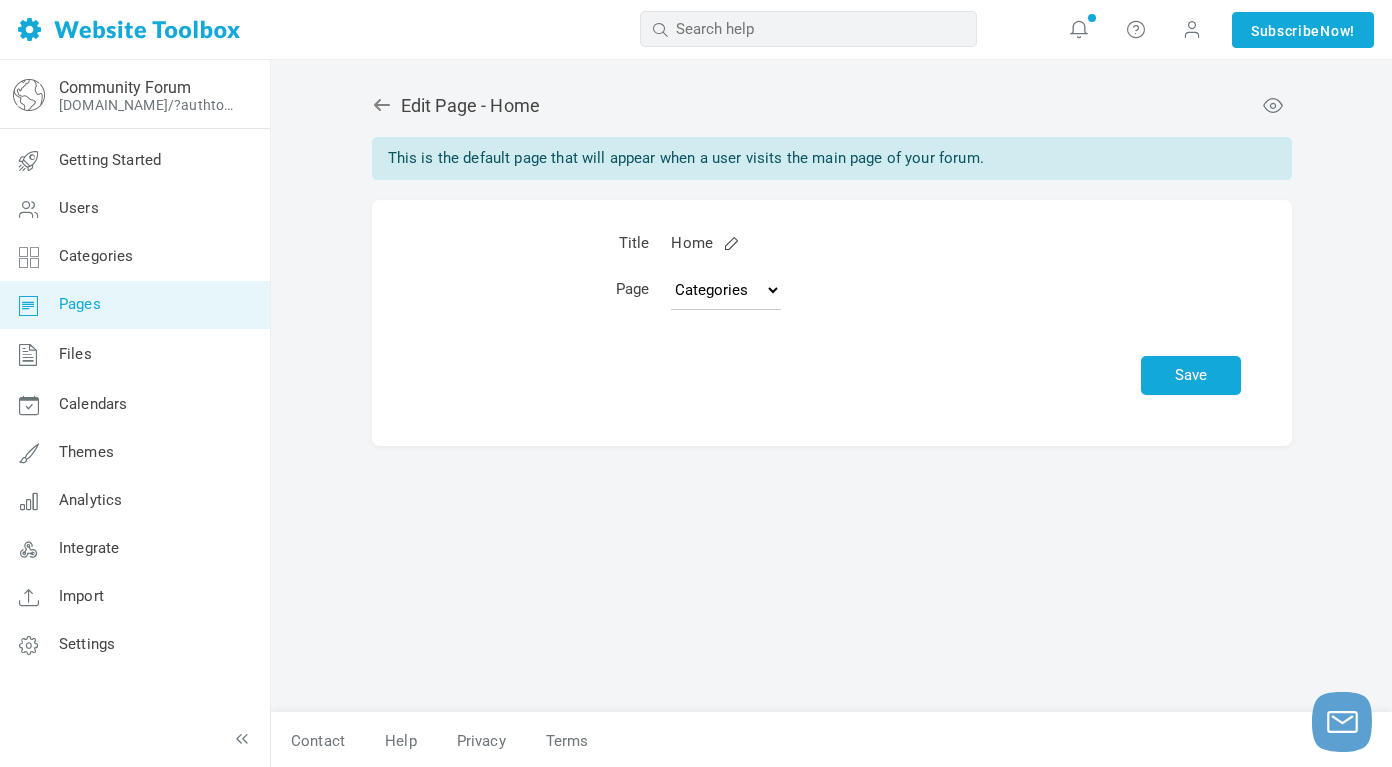 click on "Topics
Categories
Custom Page" at bounding box center (955, 293) 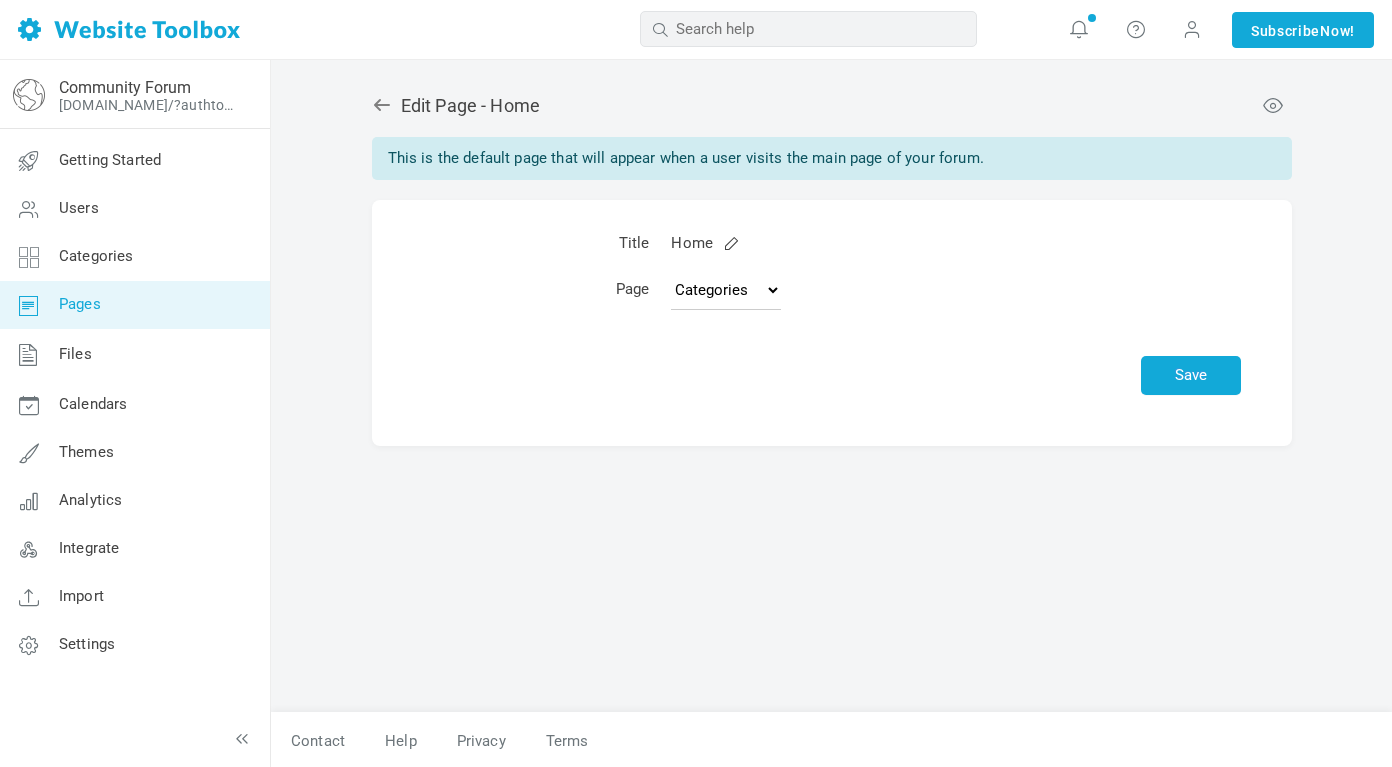 scroll, scrollTop: 0, scrollLeft: 0, axis: both 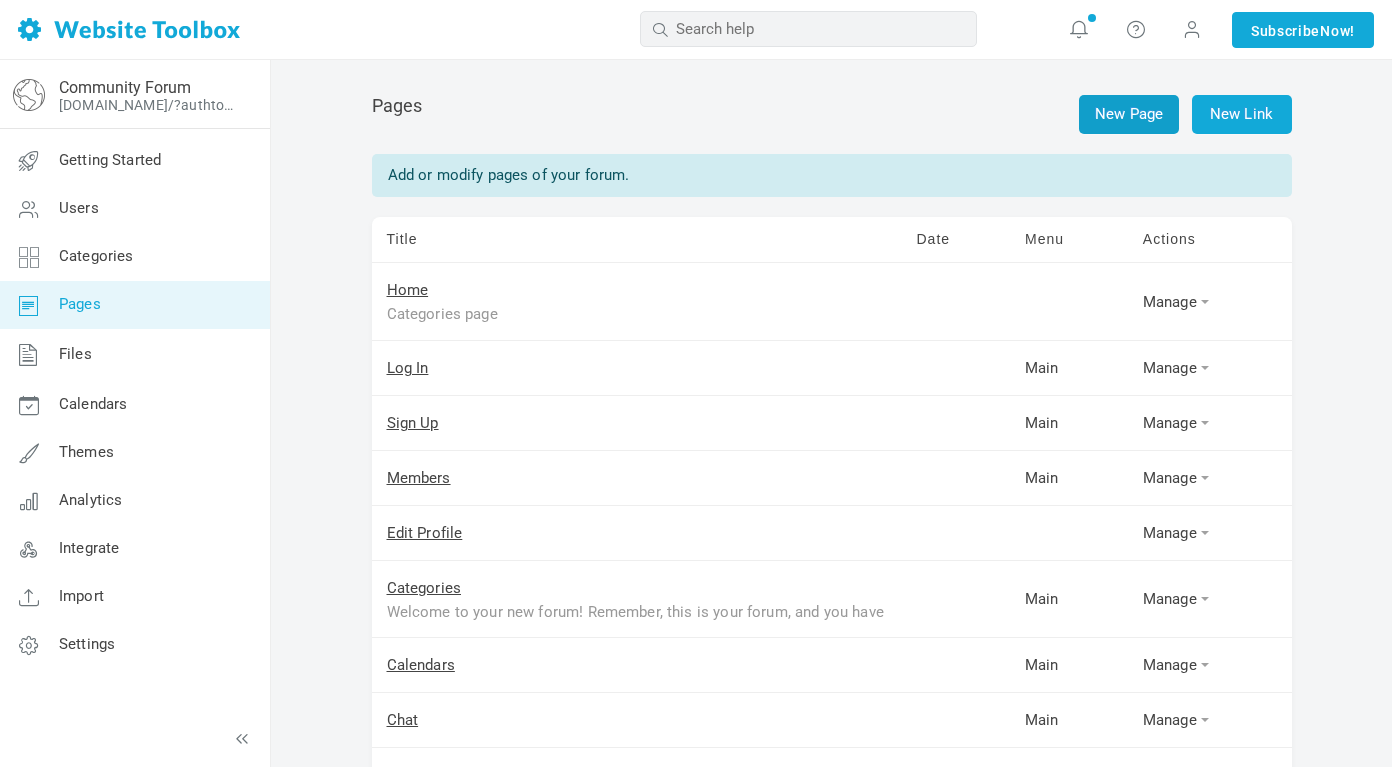 click on "New Page" at bounding box center (1129, 114) 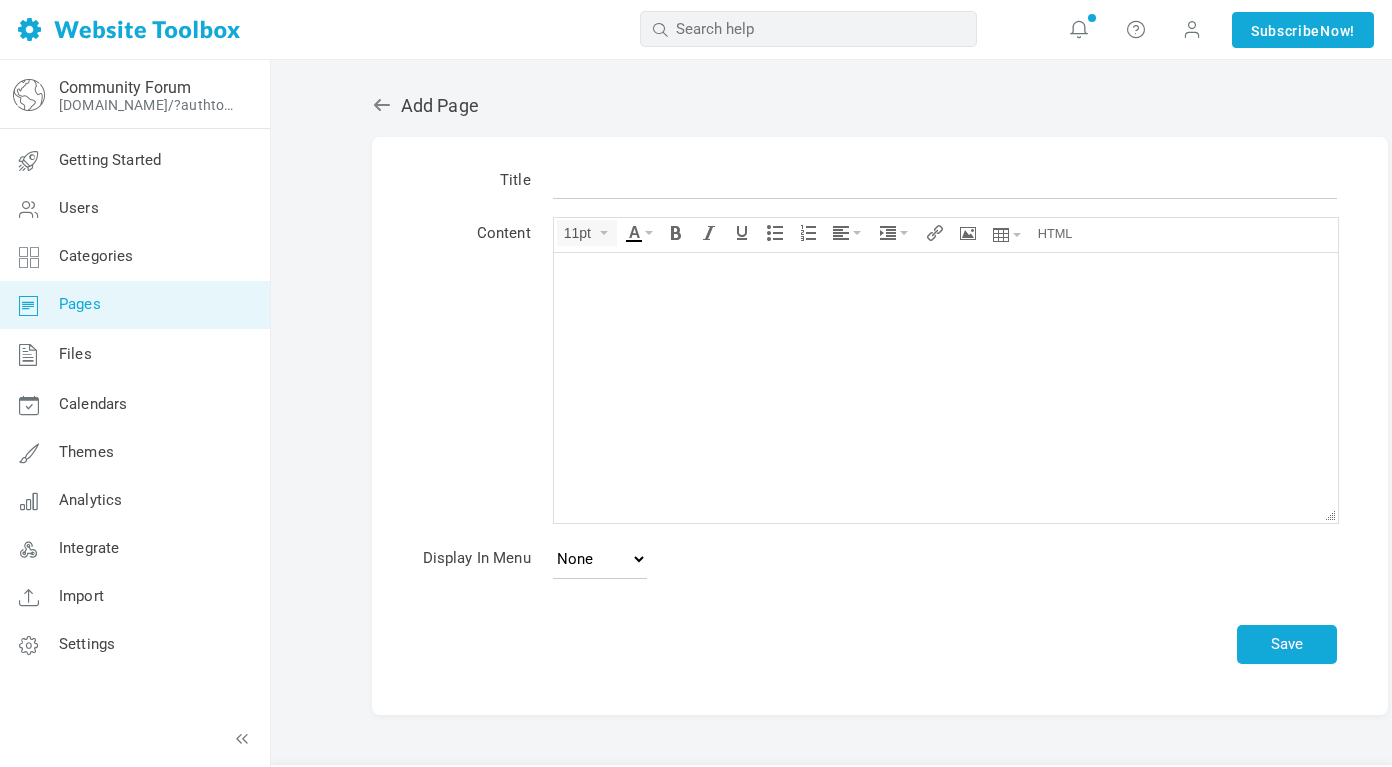 scroll, scrollTop: 0, scrollLeft: 0, axis: both 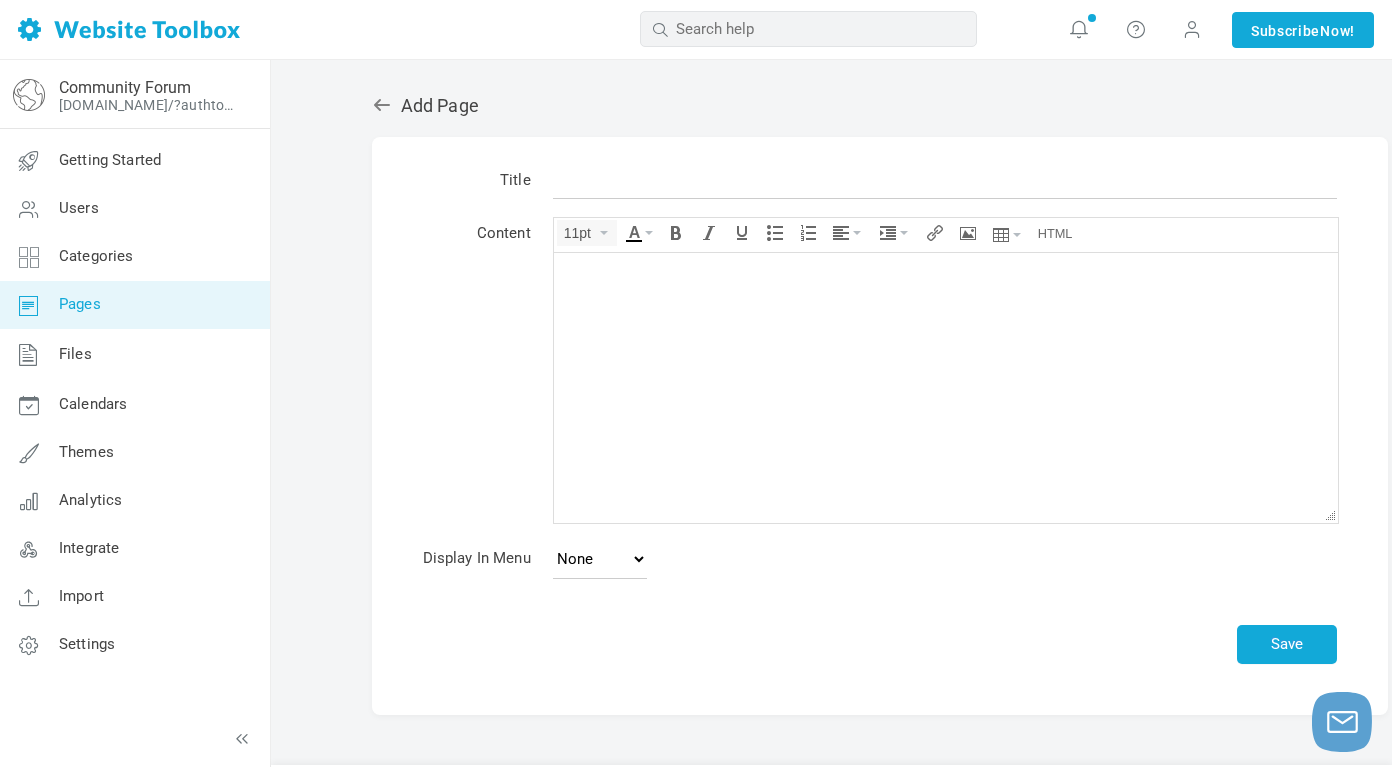 click at bounding box center [945, 387] 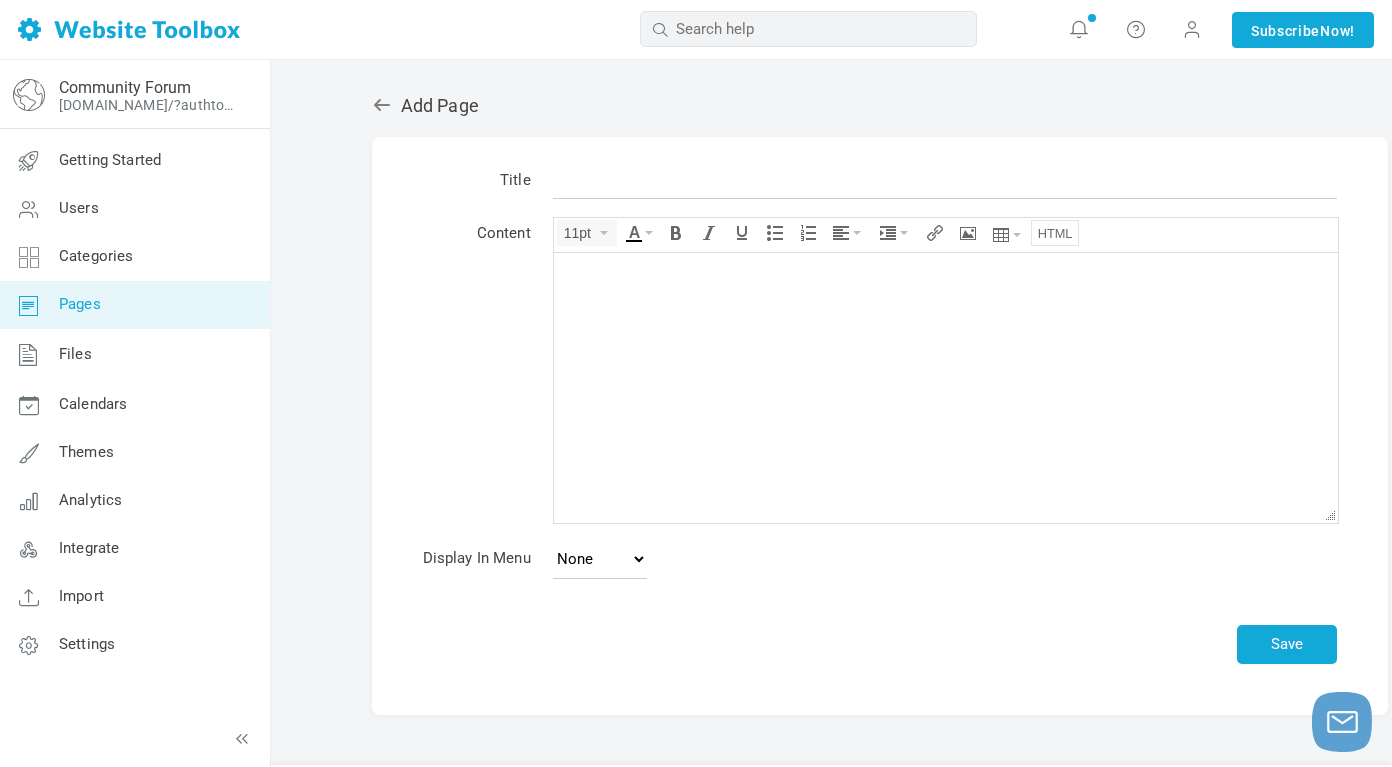 click at bounding box center (1055, 233) 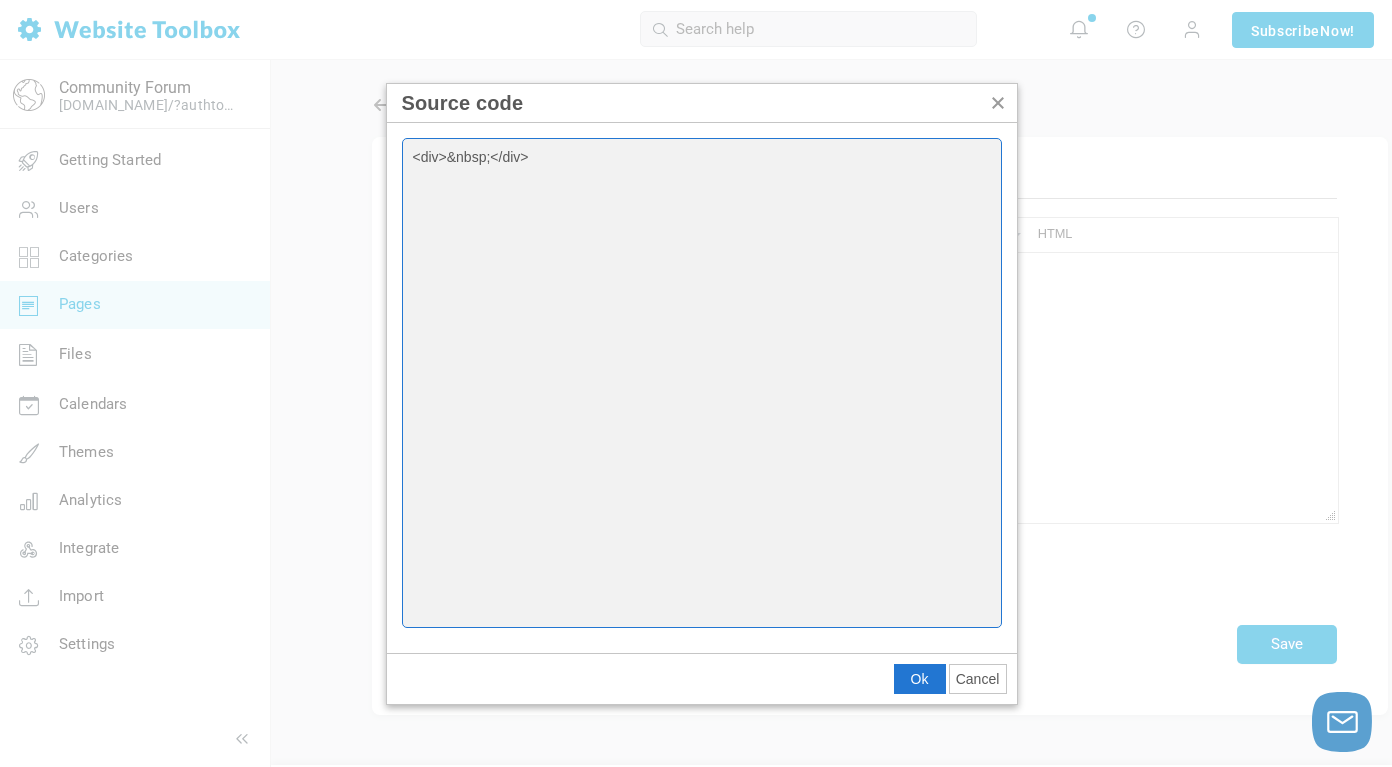 click on "<div>&nbsp;</div>" at bounding box center [702, 383] 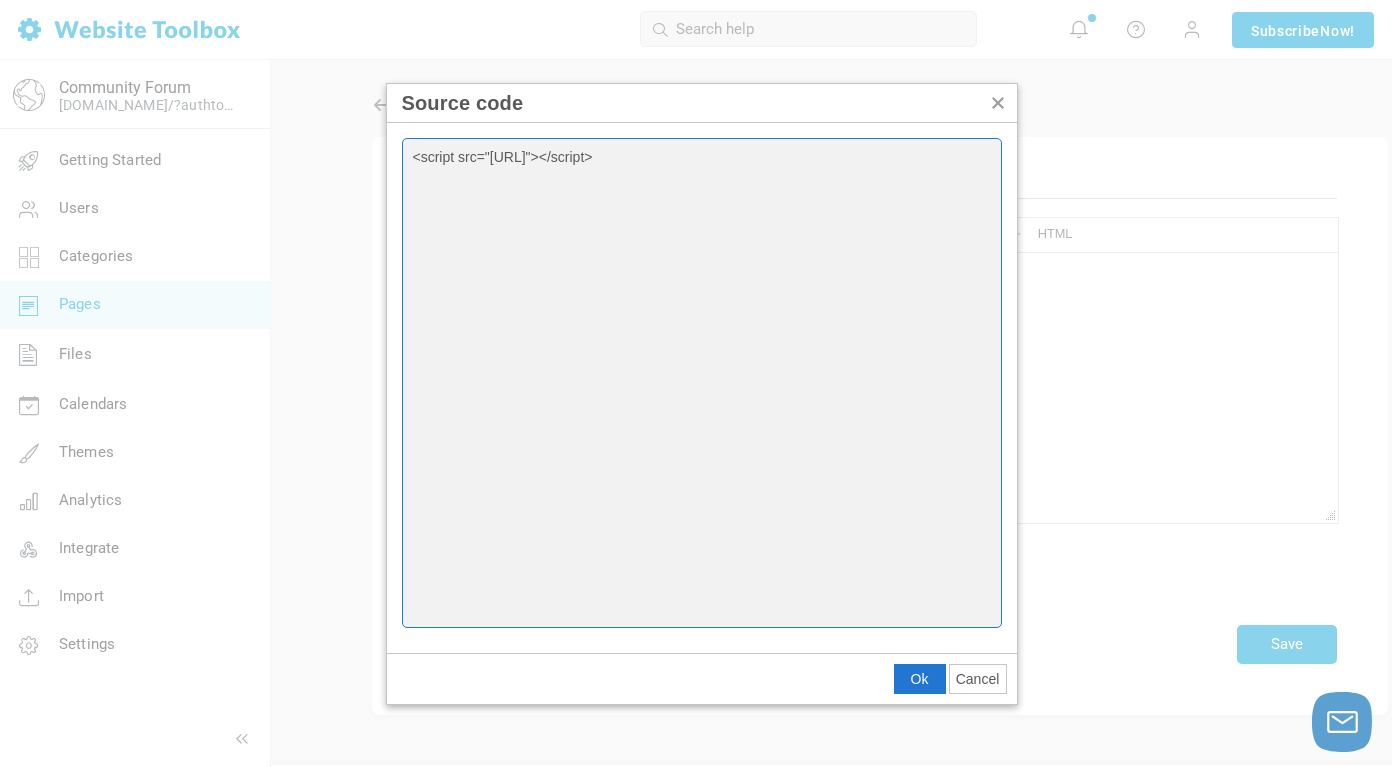 click on "<script src="http://localhost:3000/api/v2/inject-test.js"></script>" at bounding box center (702, 383) 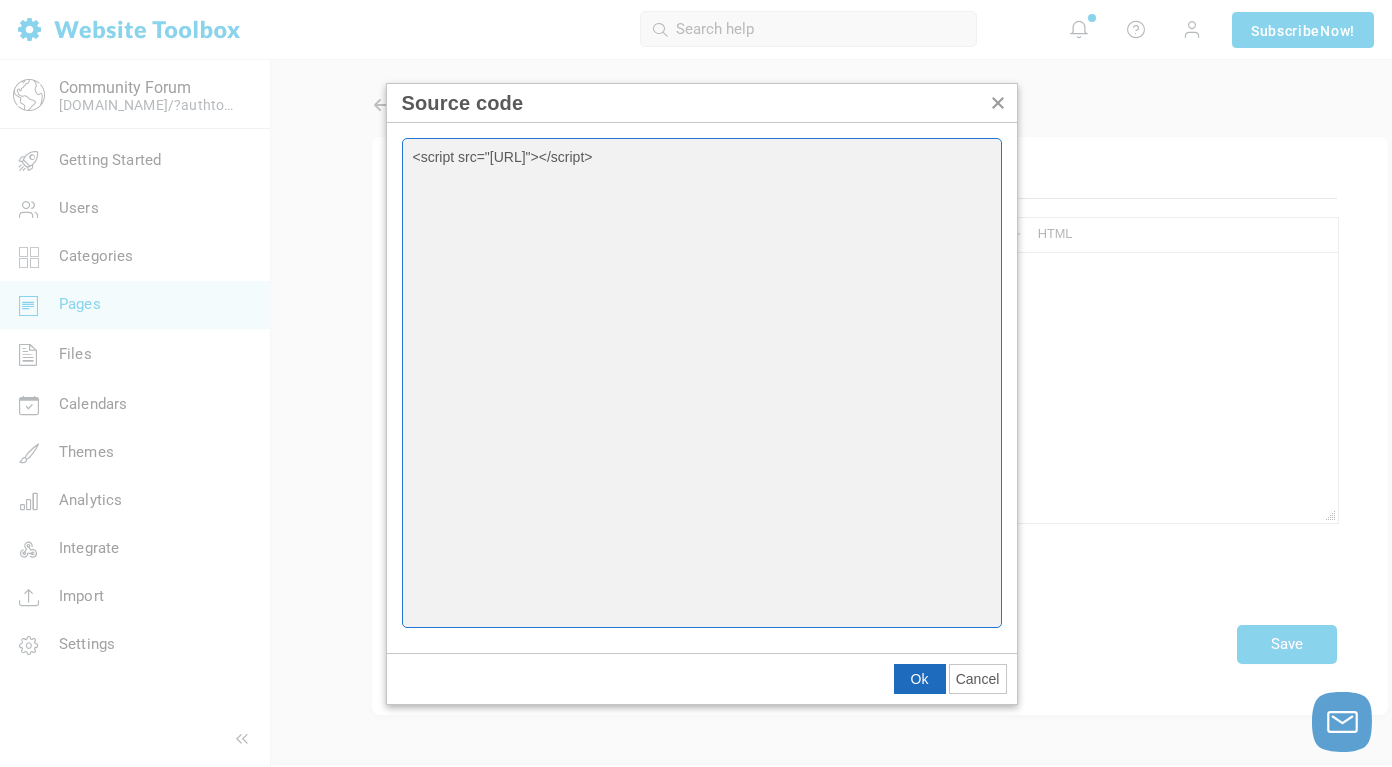 click on "Ok" at bounding box center (920, 679) 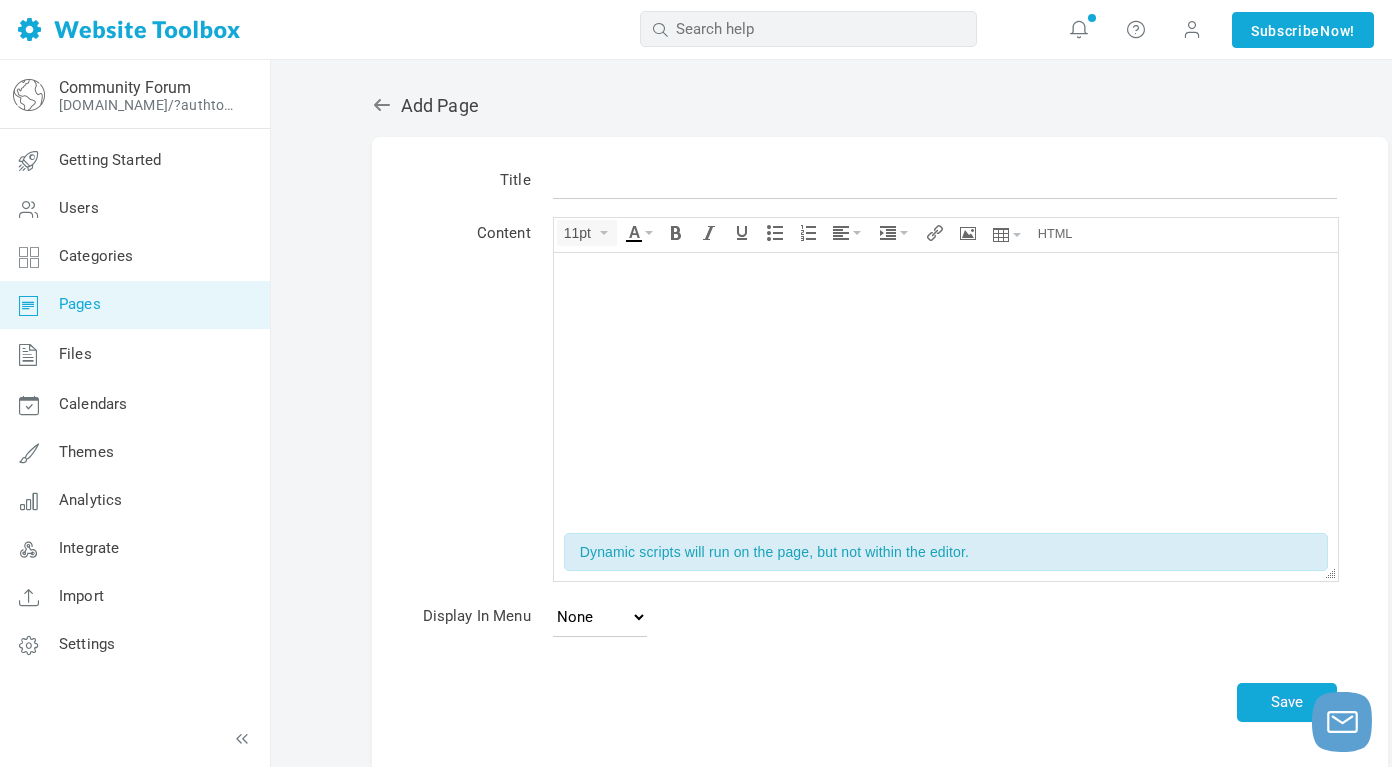 click at bounding box center (945, 387) 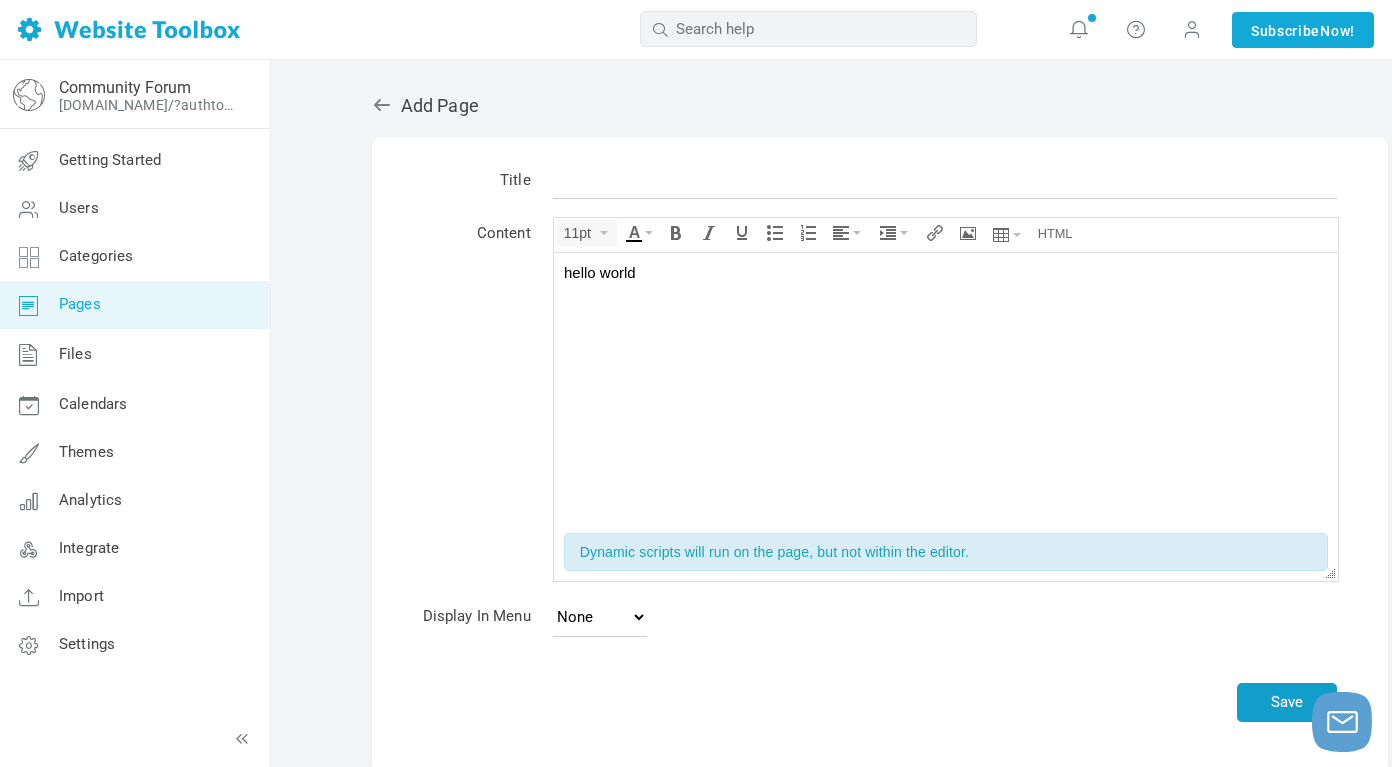 click on "Save" at bounding box center [1287, 702] 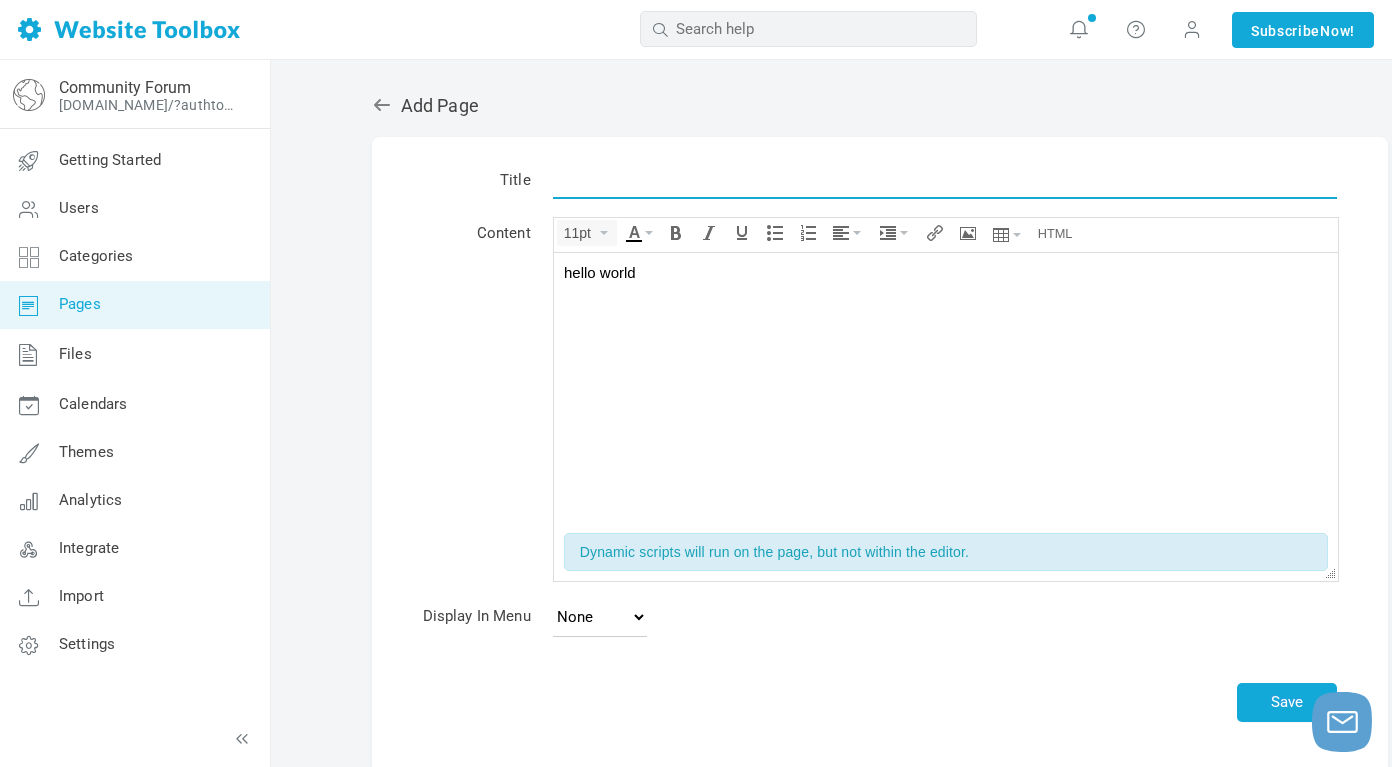 click at bounding box center [945, 180] 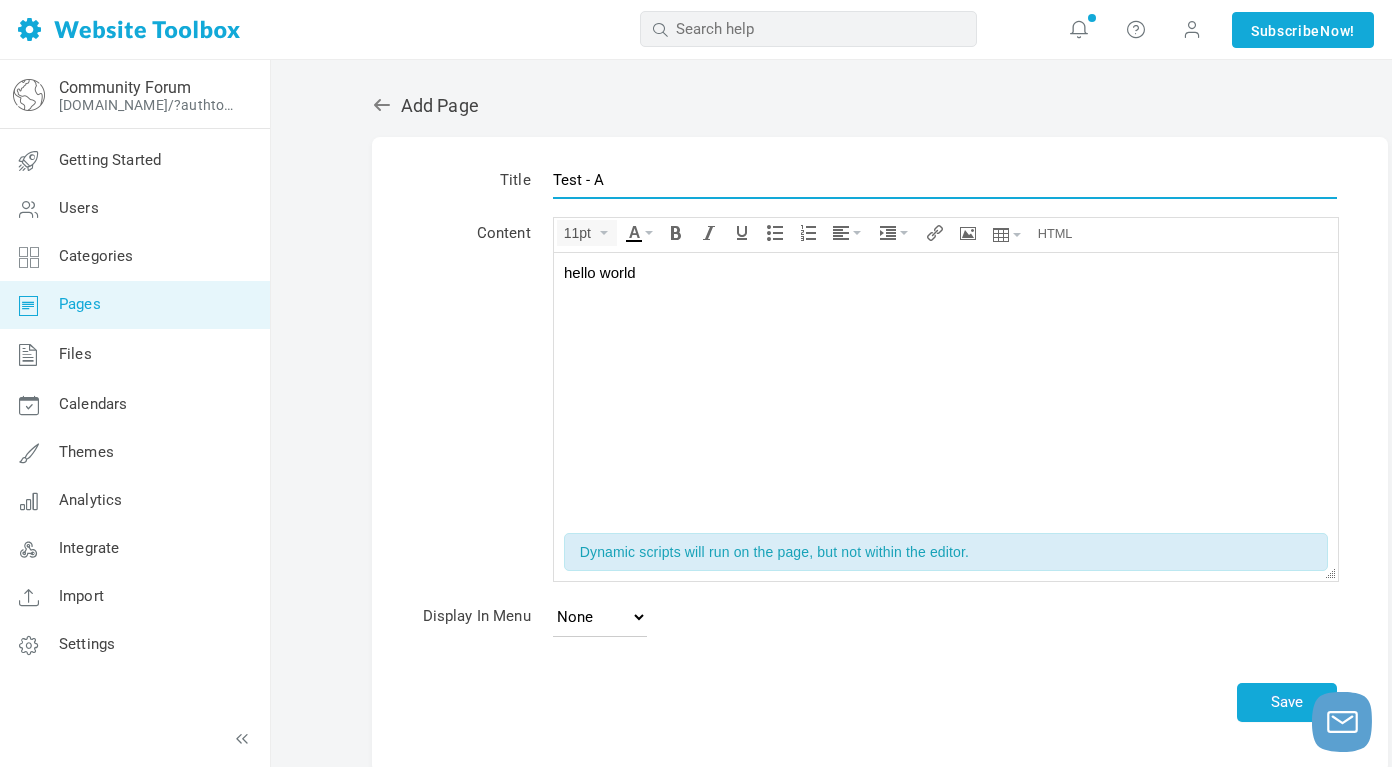 type on "Test - A" 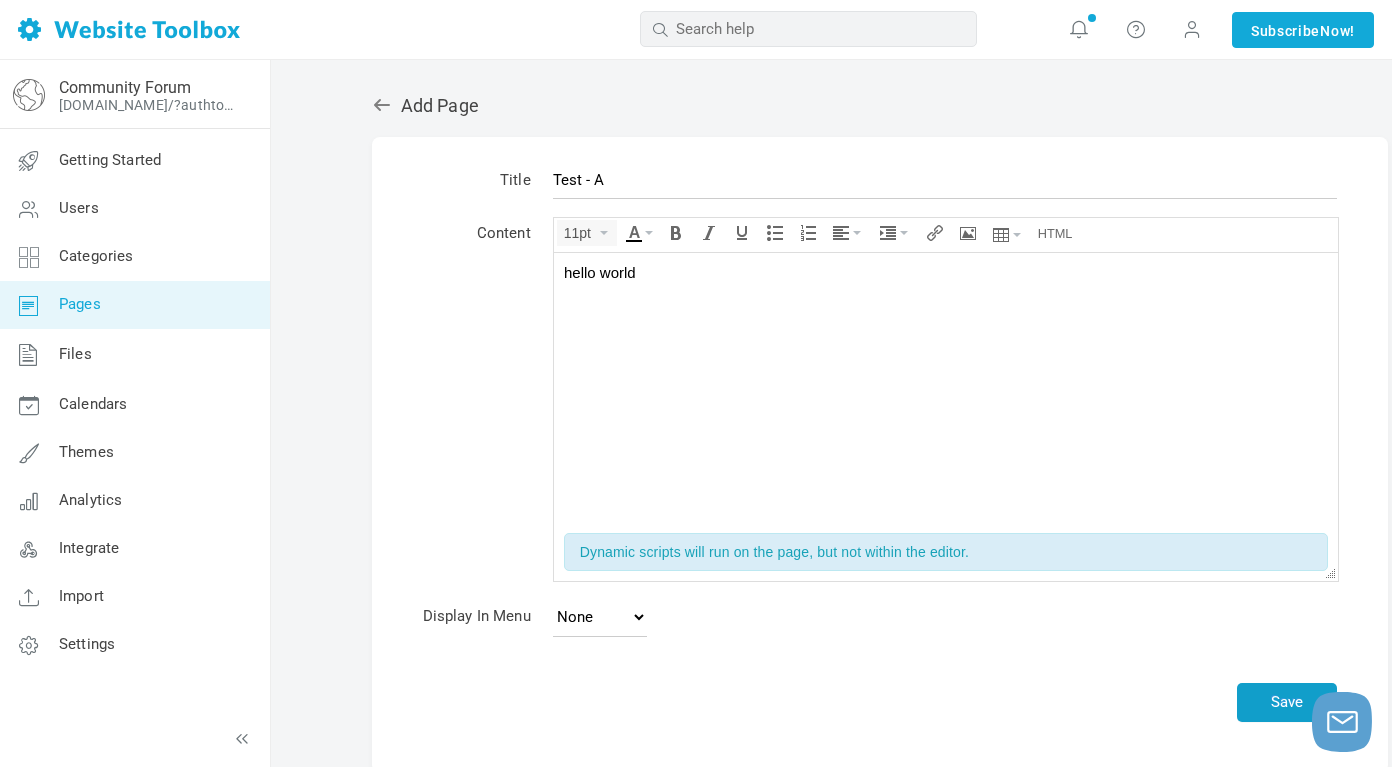 click on "Save" at bounding box center [1287, 702] 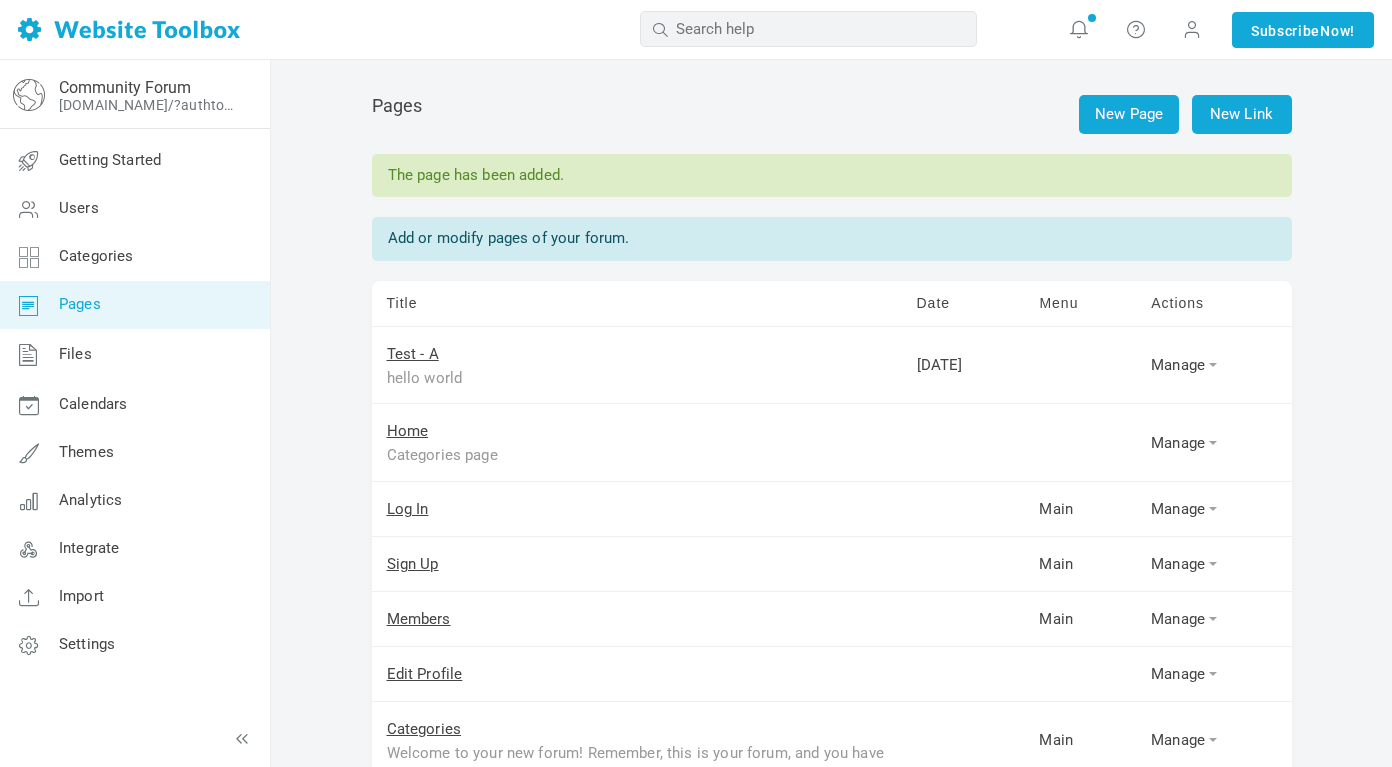scroll, scrollTop: 0, scrollLeft: 0, axis: both 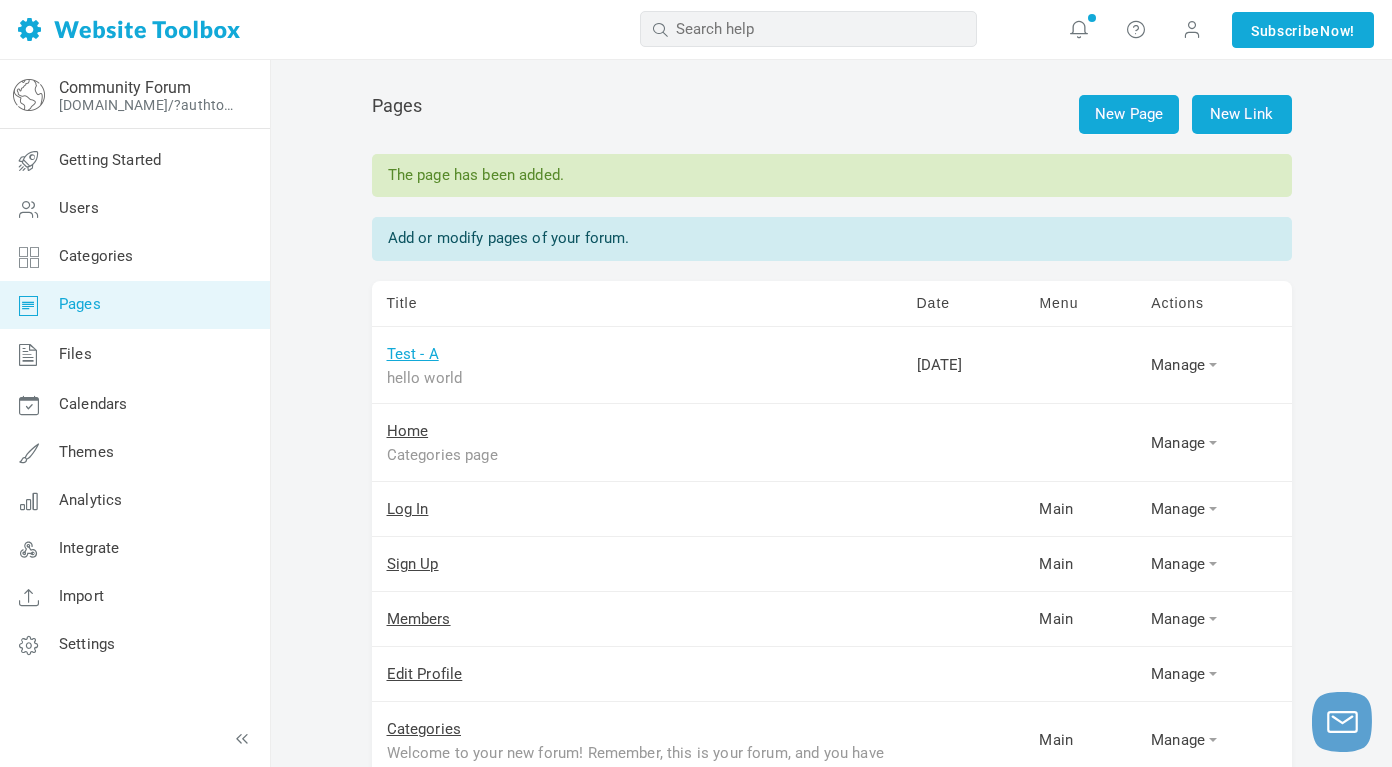 click on "Test - A" at bounding box center [413, 354] 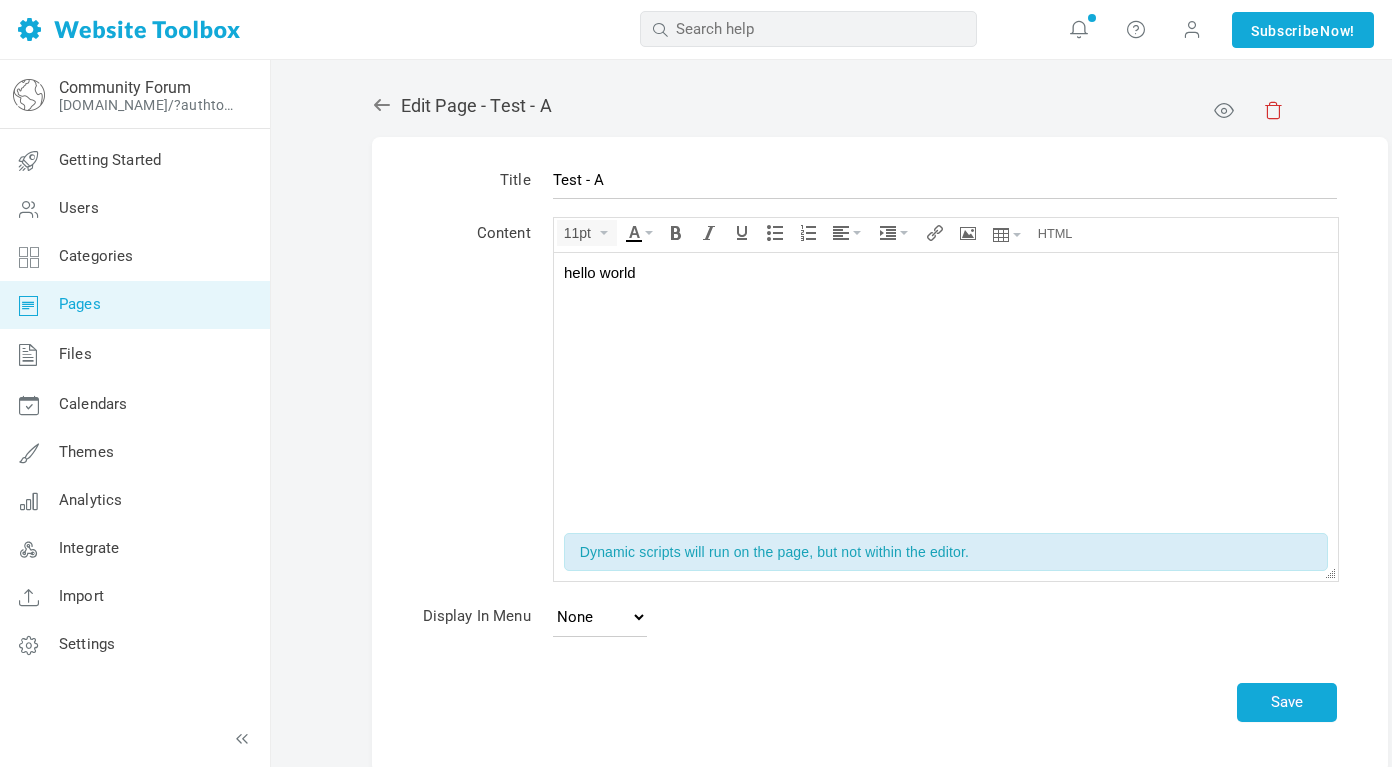 scroll, scrollTop: 0, scrollLeft: 0, axis: both 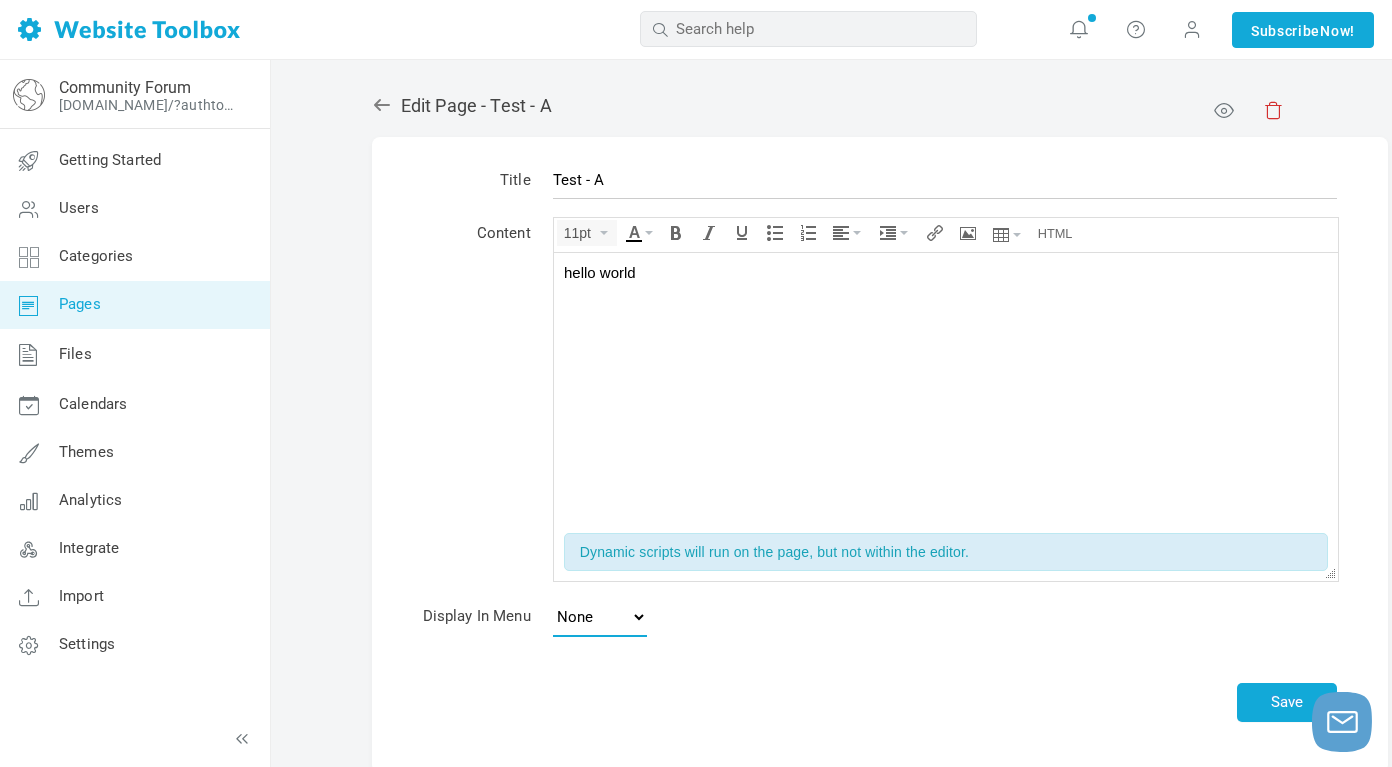 click on "None
Main Menu
Footer" at bounding box center (600, 617) 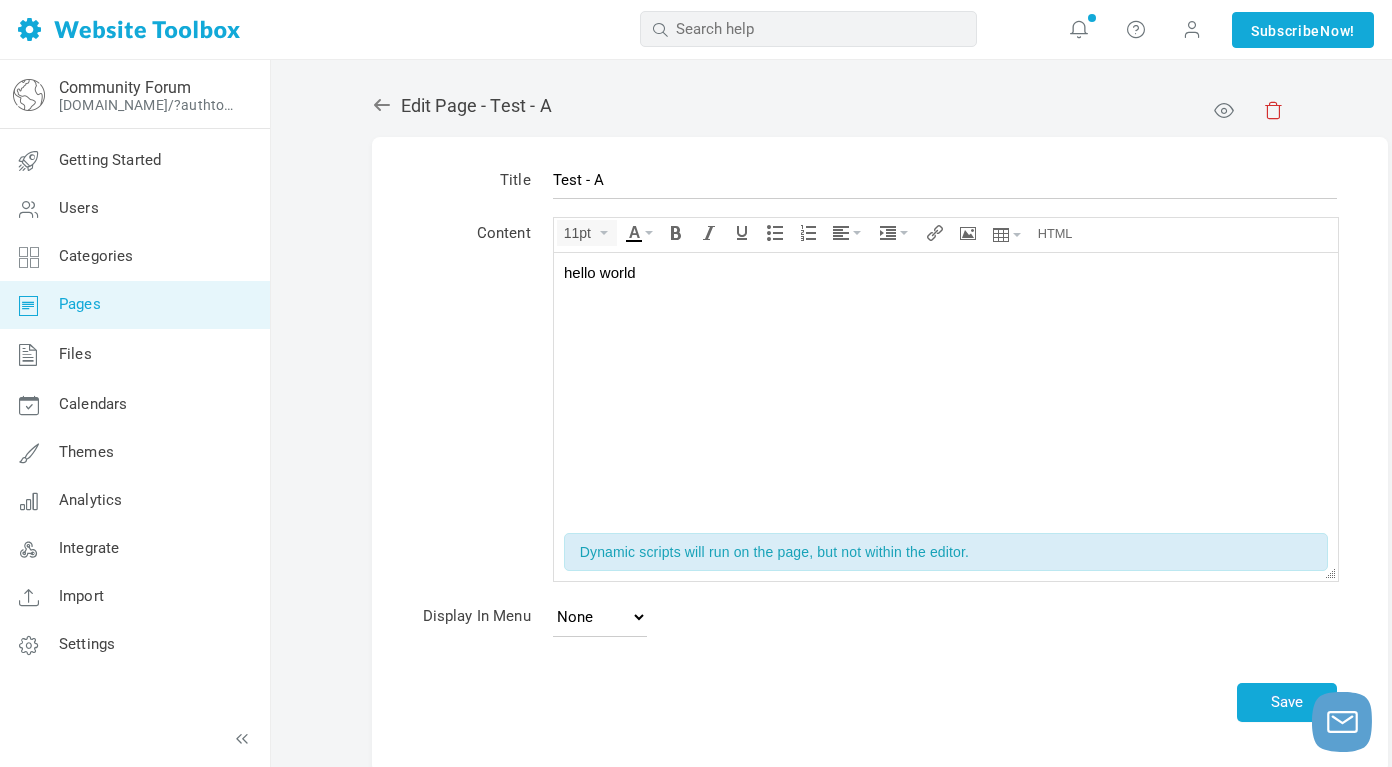 click on "None
Main Menu
Footer" at bounding box center (945, 620) 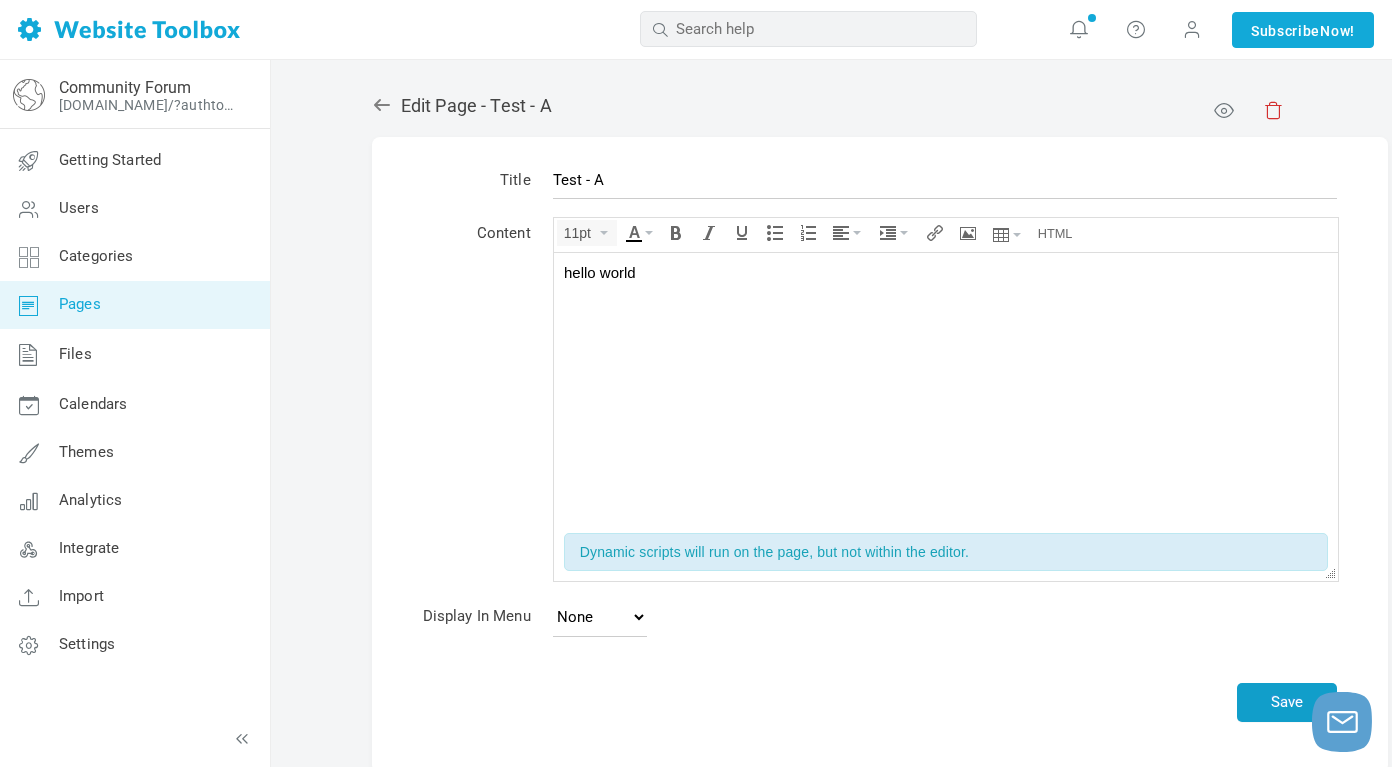 click on "Save" at bounding box center (1287, 702) 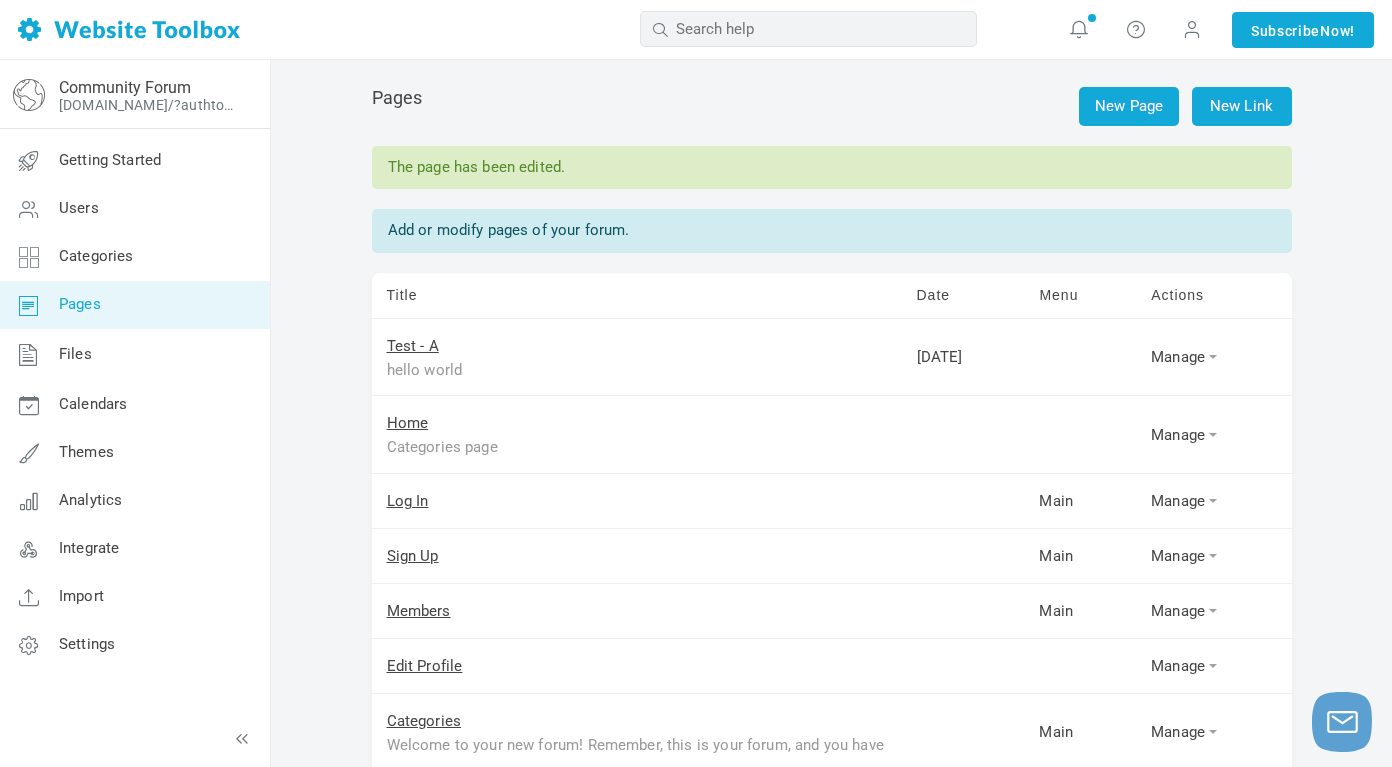 scroll, scrollTop: 0, scrollLeft: 0, axis: both 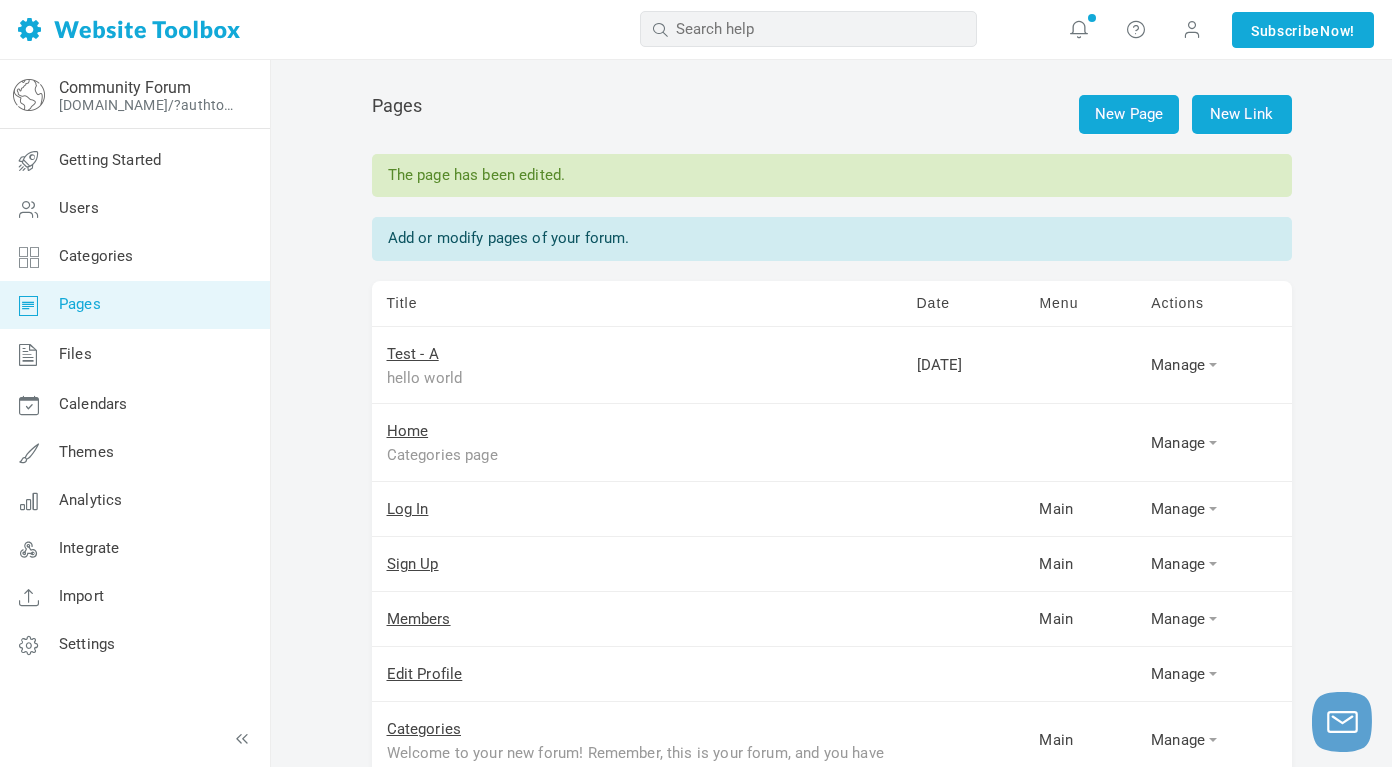 click on "Test - A
hello world" at bounding box center (637, 366) 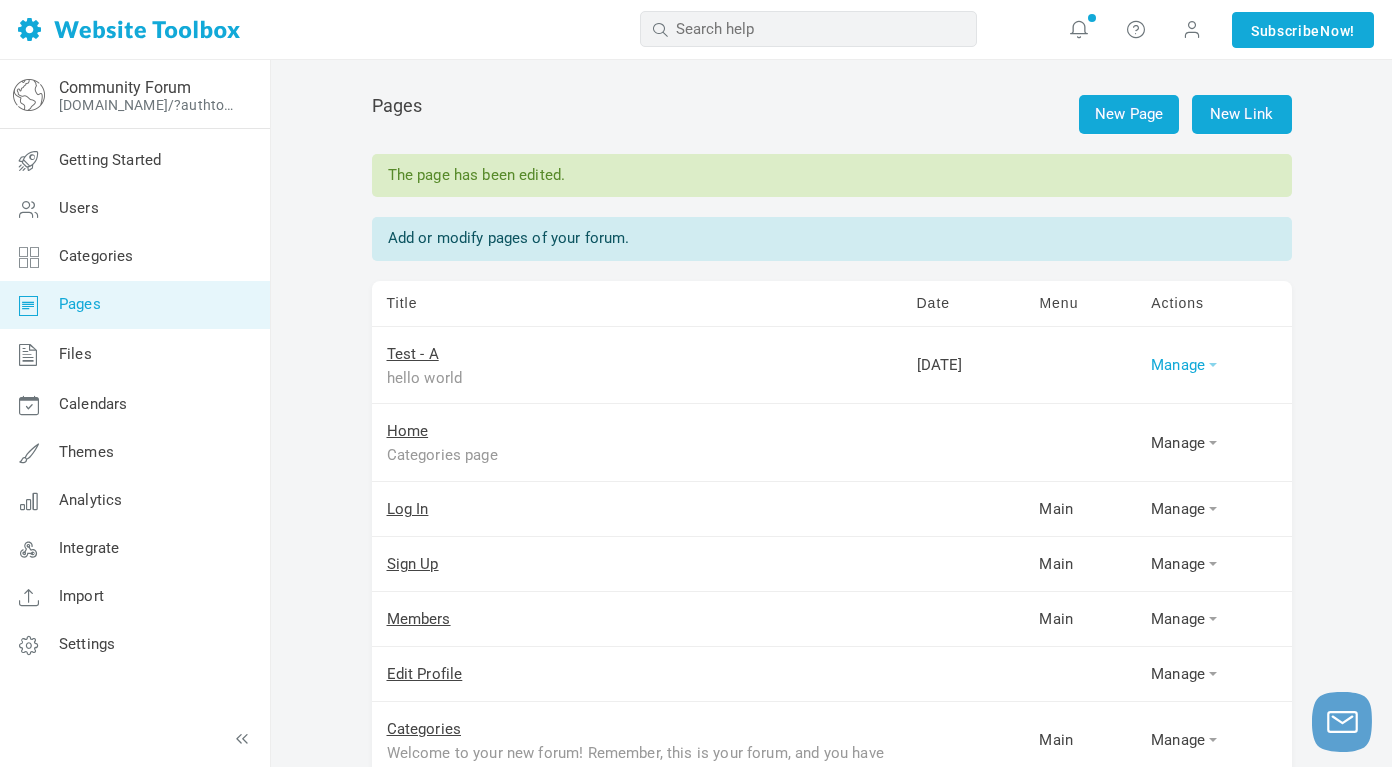 click on "Manage" at bounding box center [1213, 365] 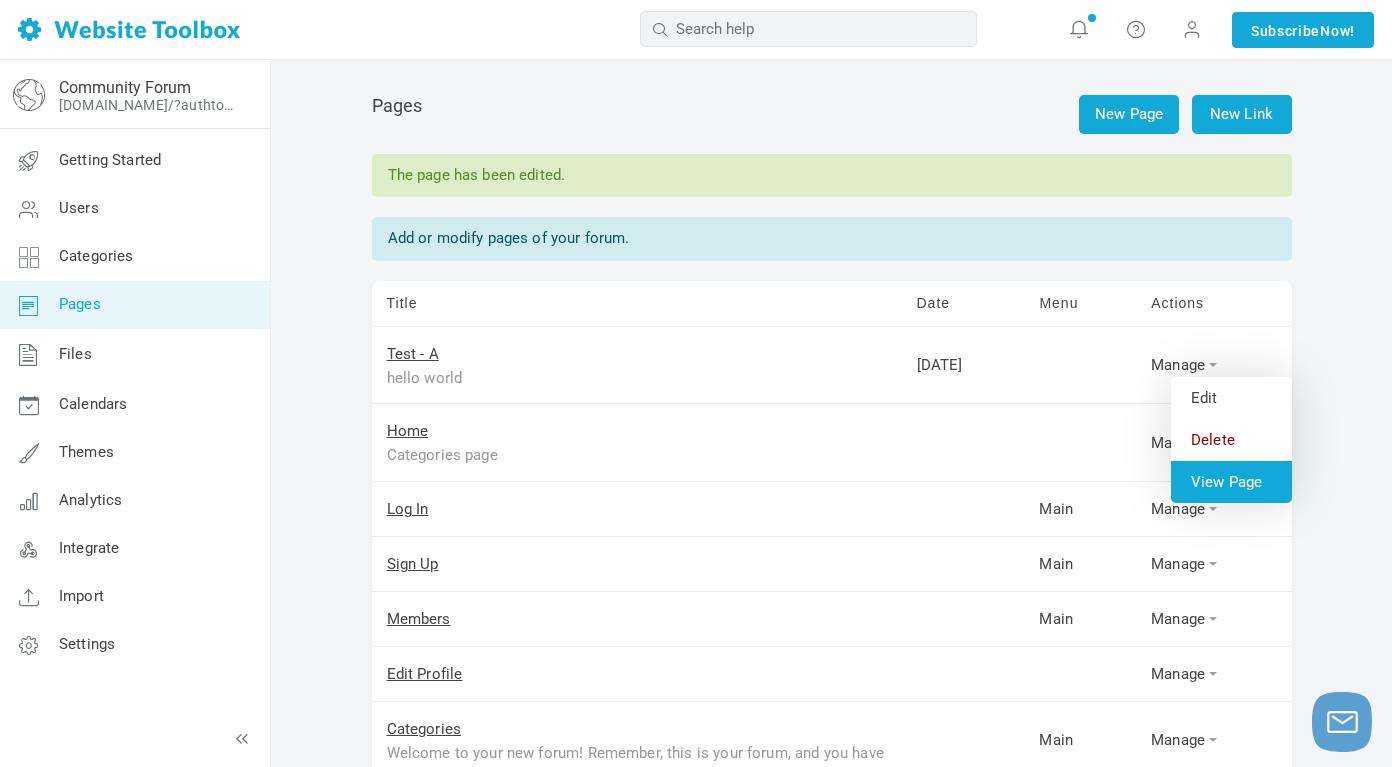 click on "View Page" at bounding box center [1231, 482] 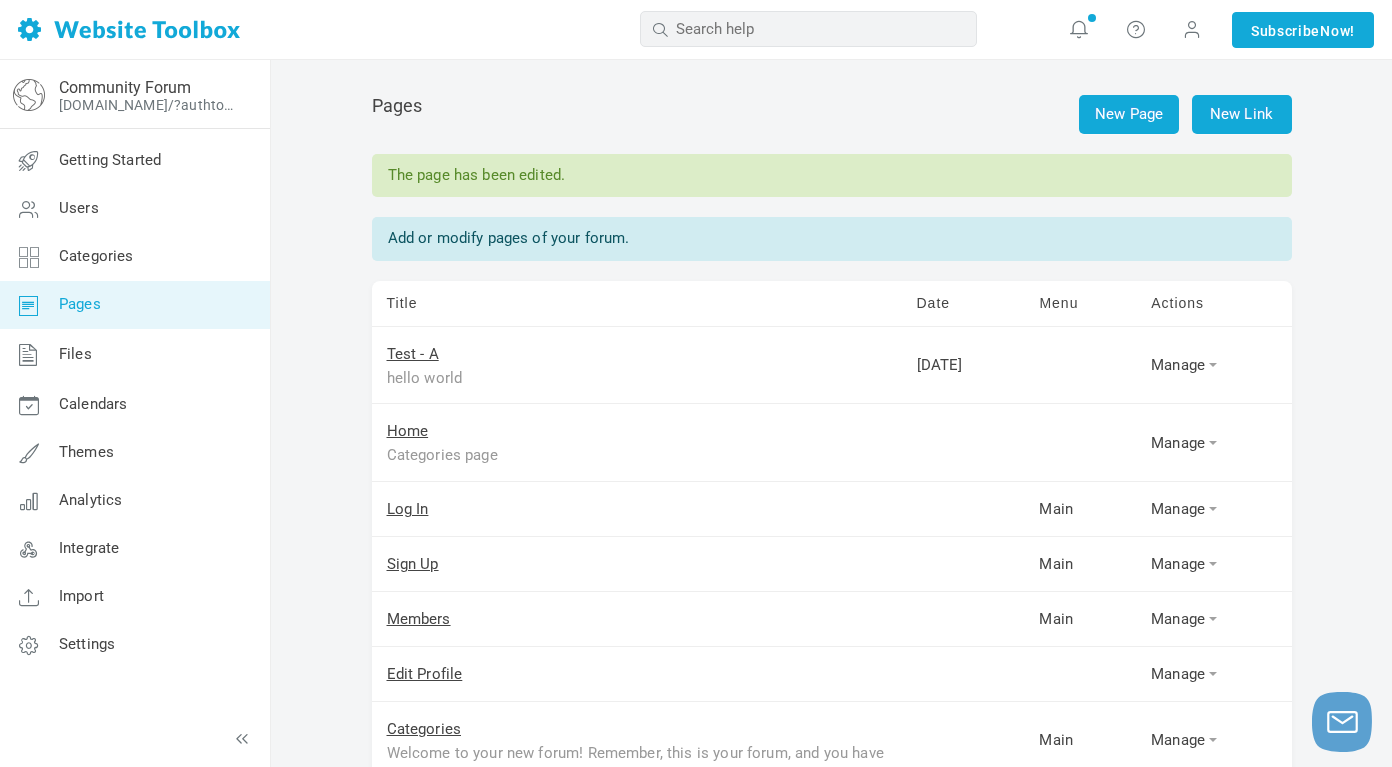 drag, startPoint x: 253, startPoint y: 33, endPoint x: 8, endPoint y: 33, distance: 245 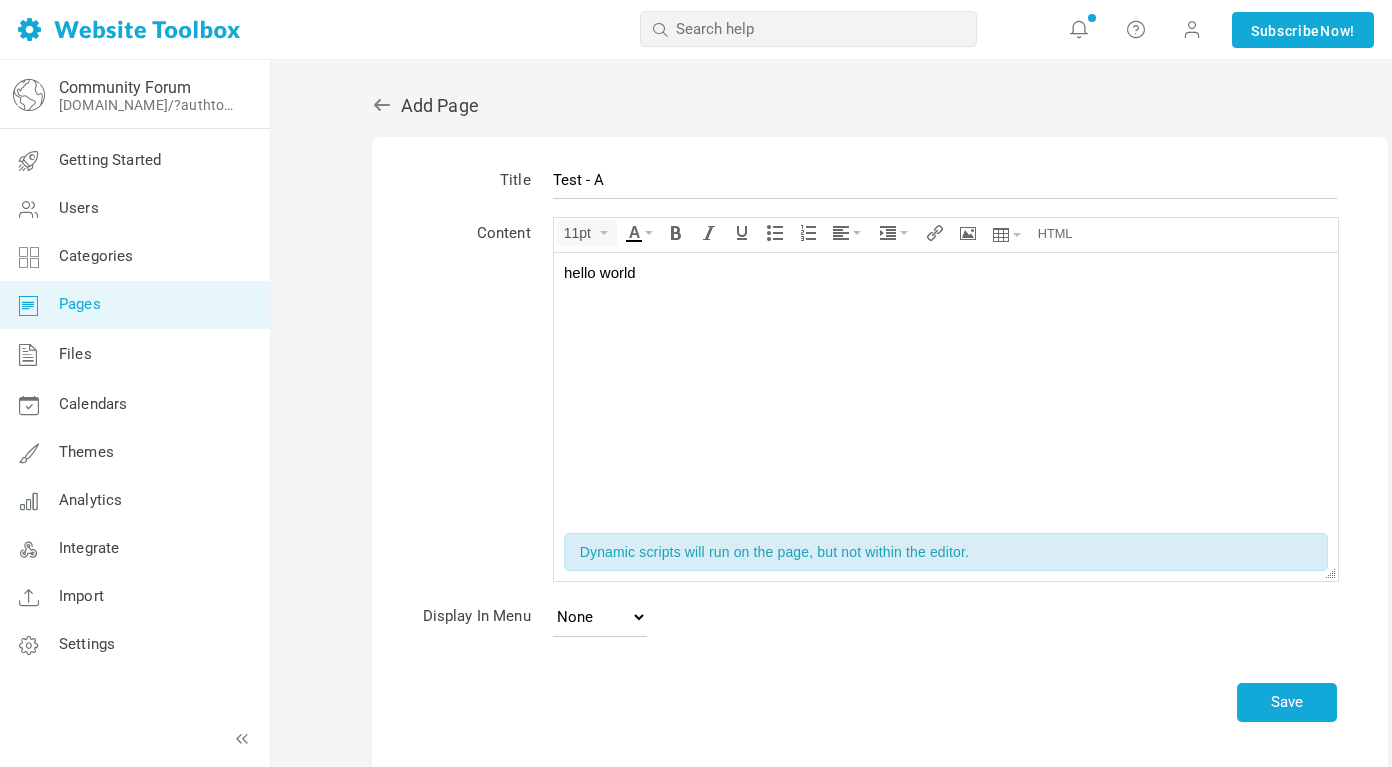 scroll, scrollTop: 0, scrollLeft: 0, axis: both 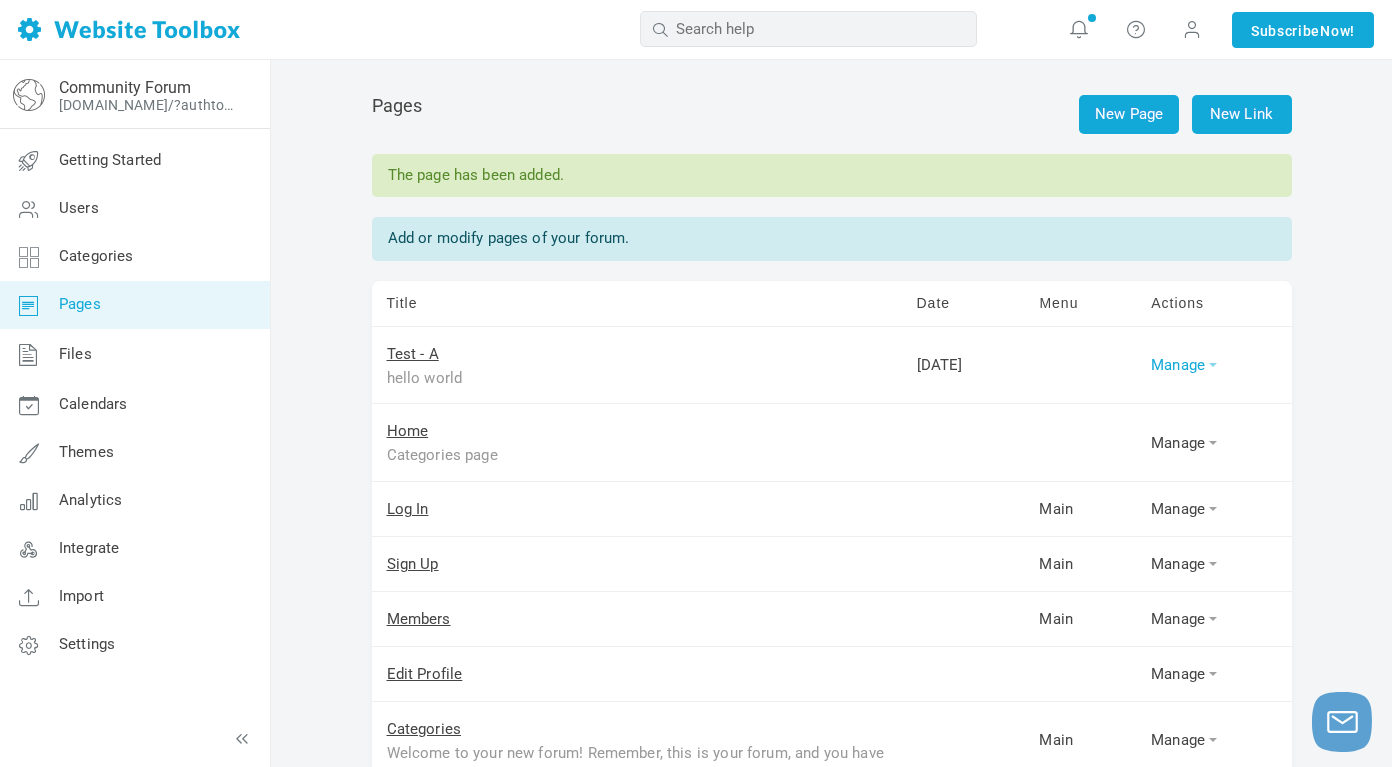 click on "Manage" at bounding box center [1213, 365] 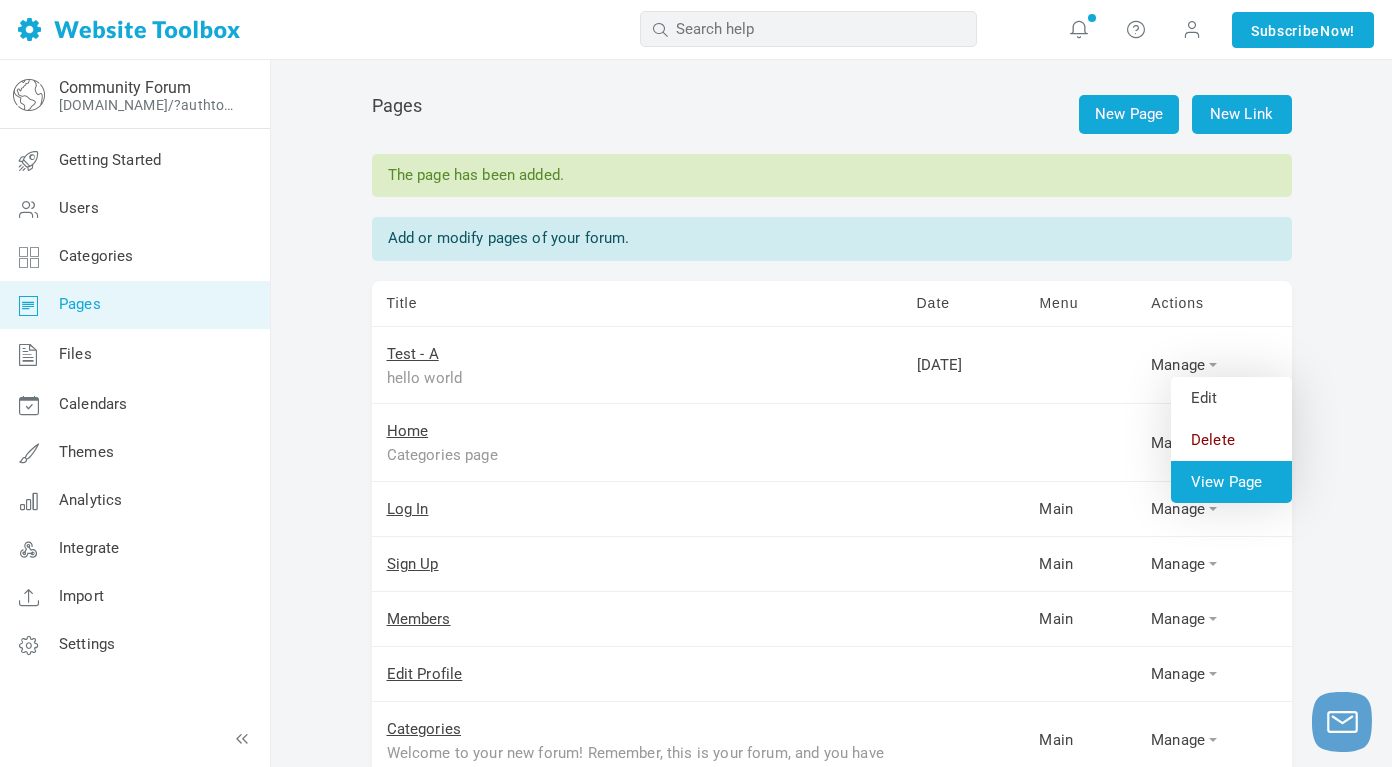 click on "View Page" at bounding box center [1231, 482] 